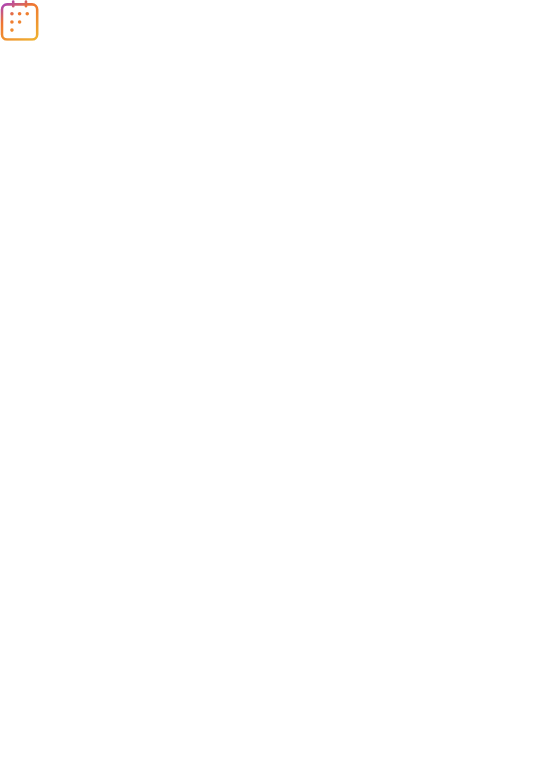 scroll, scrollTop: 0, scrollLeft: 0, axis: both 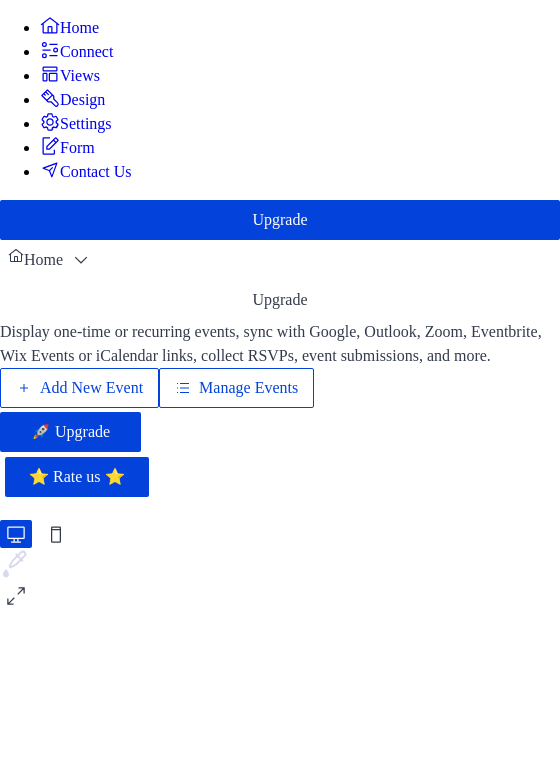 click on "Manage Events" at bounding box center [248, 388] 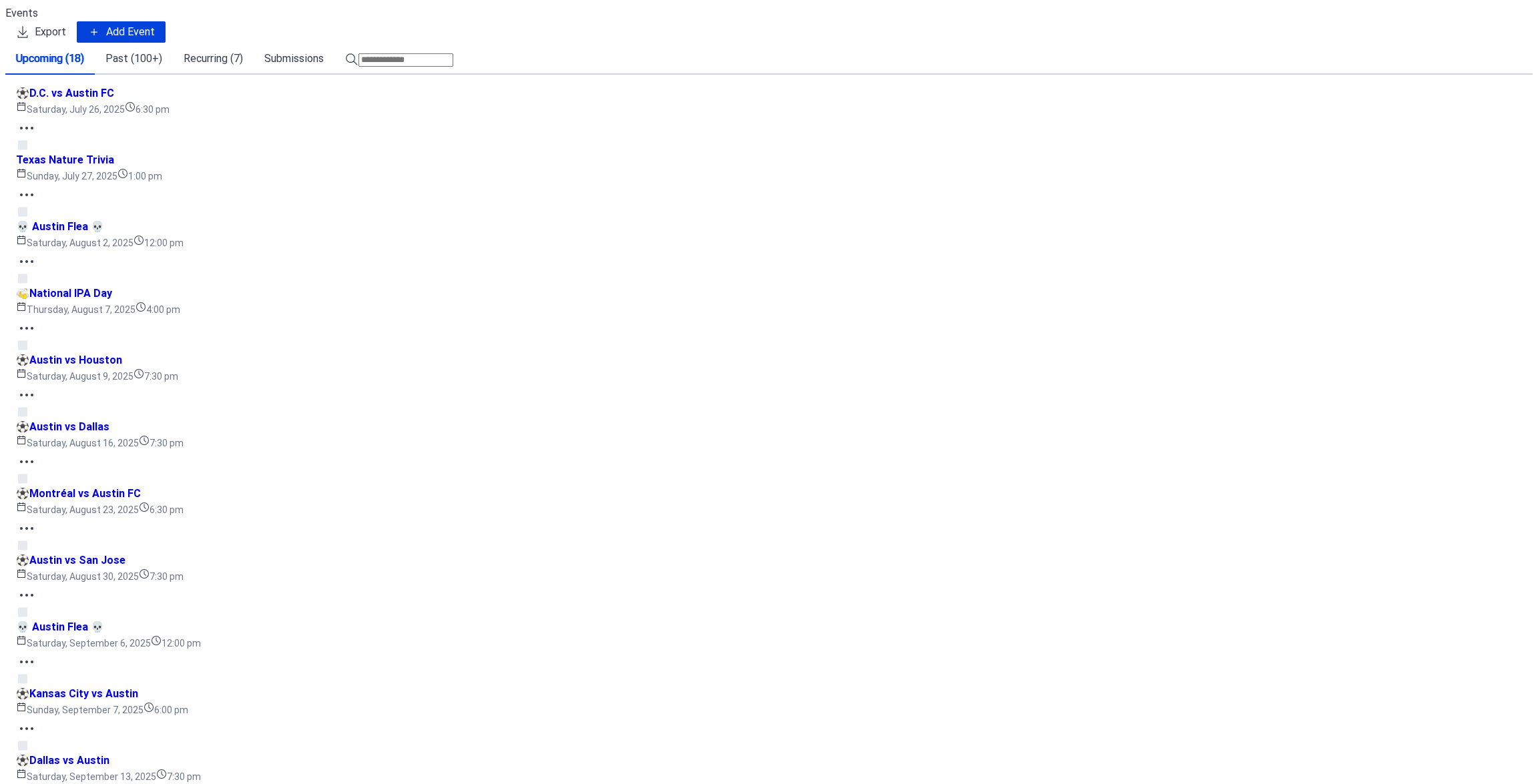 scroll, scrollTop: 0, scrollLeft: 0, axis: both 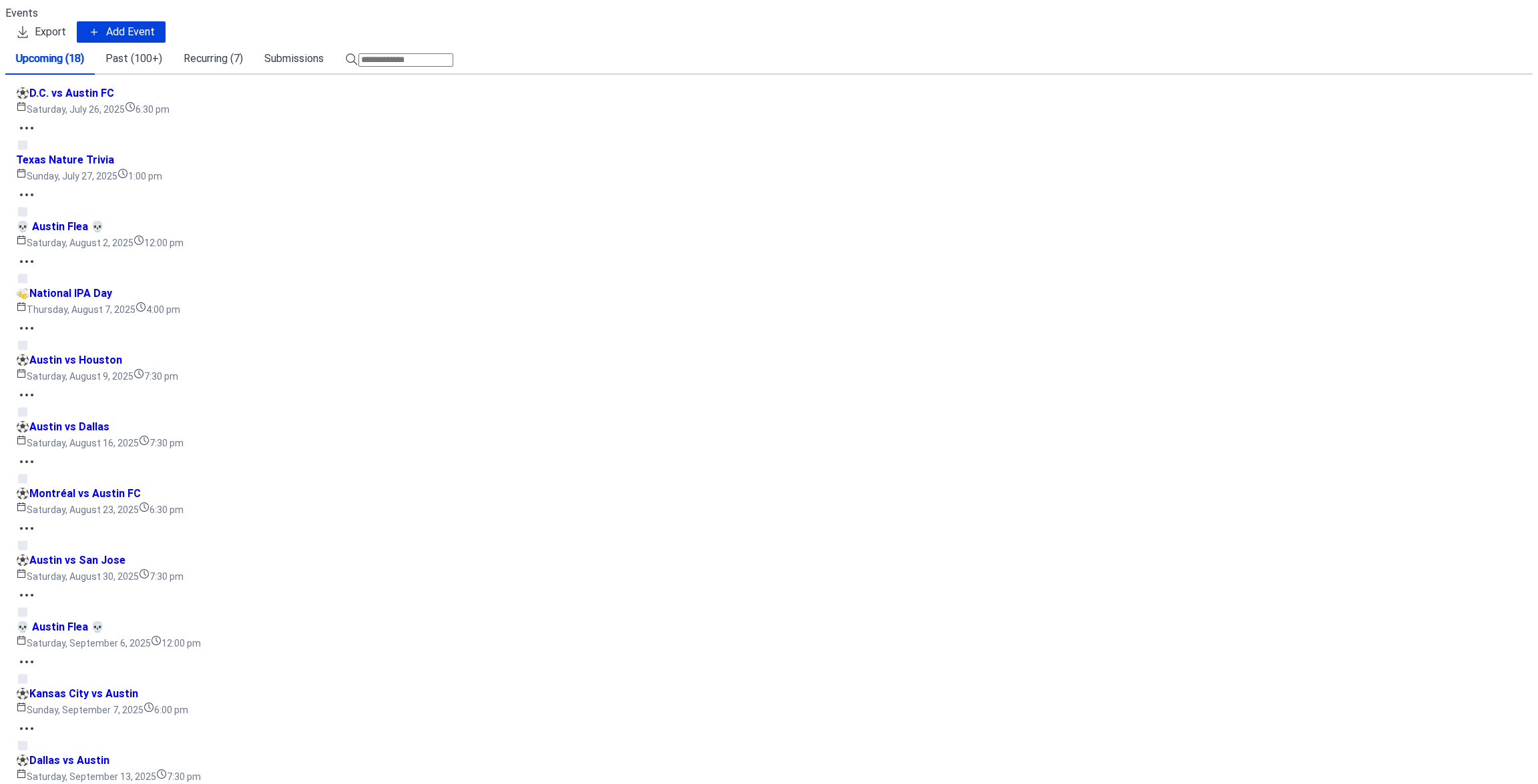 click at bounding box center (1446, 1586) 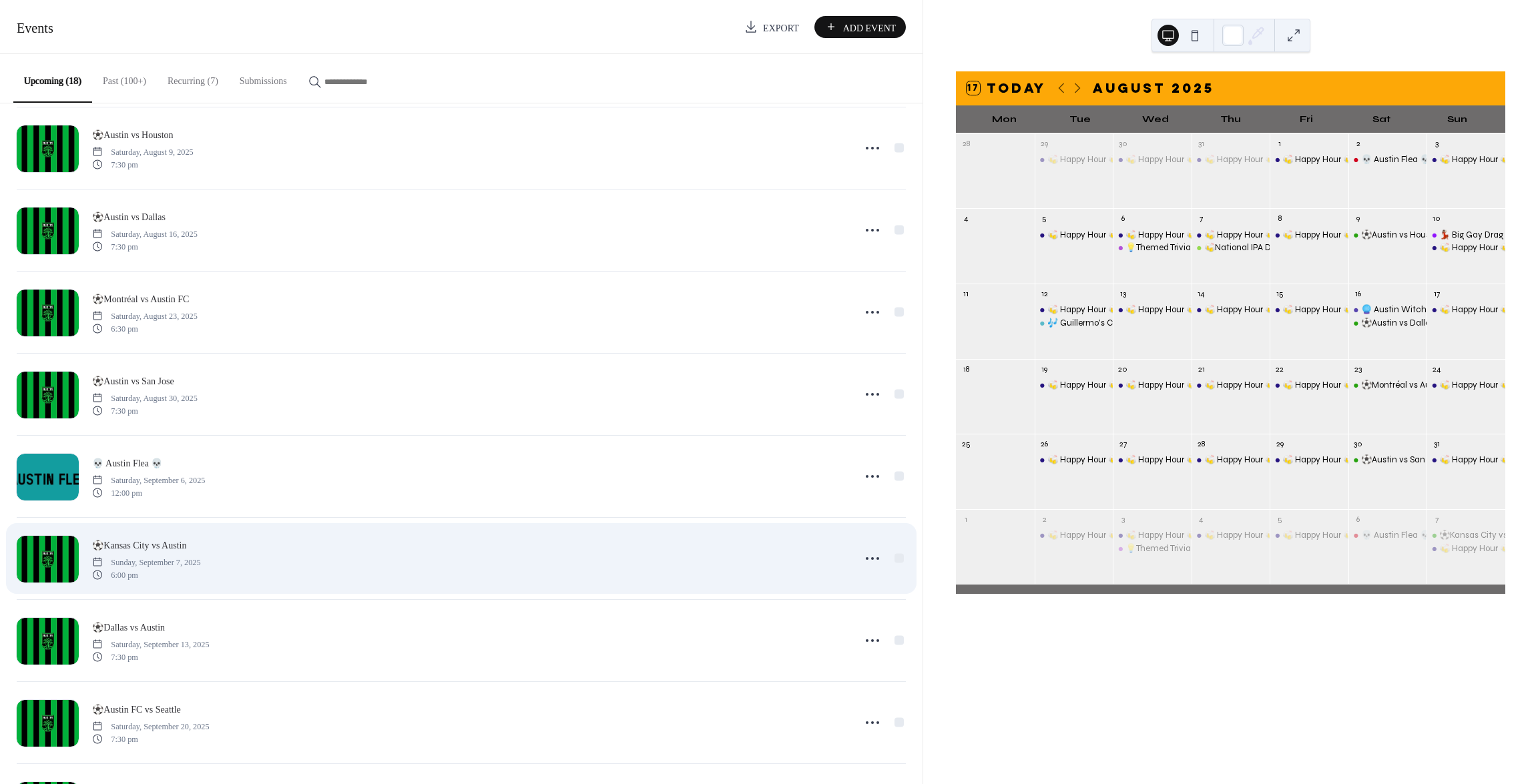 scroll, scrollTop: 0, scrollLeft: 0, axis: both 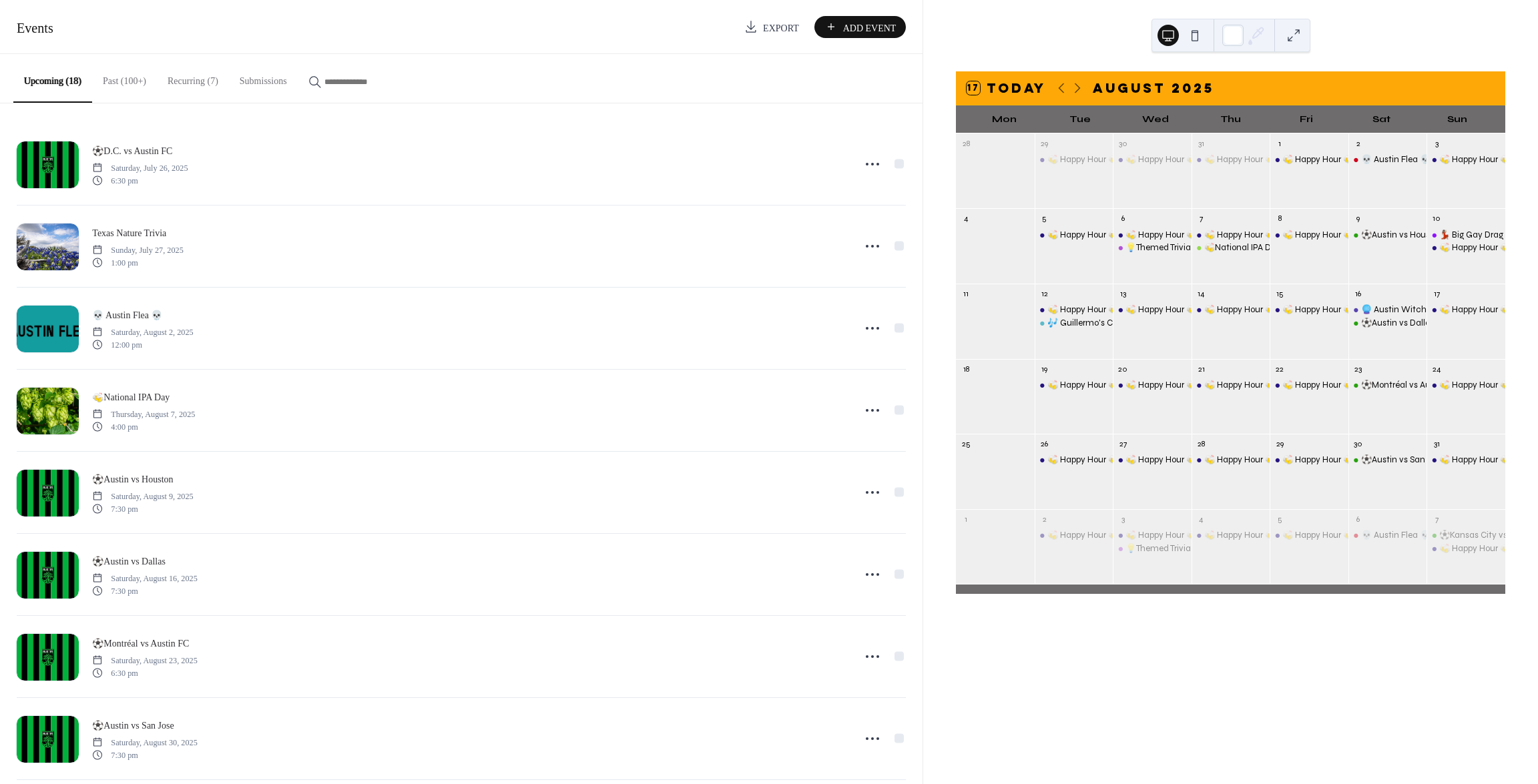 click on "Recurring (7)" at bounding box center (193, 77) 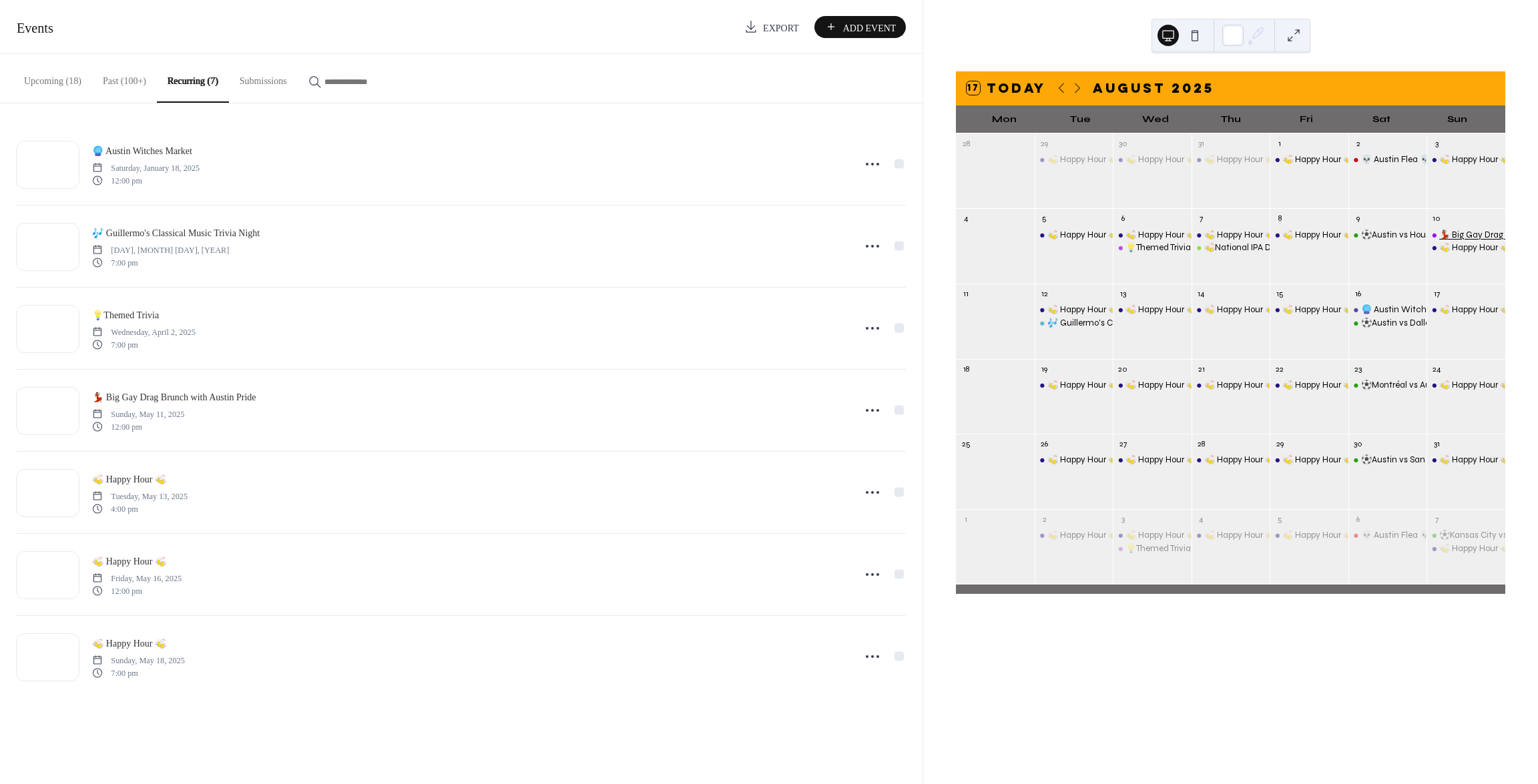 click on "💃🏽 Big Gay Drag Brunch with Austin Pride" at bounding box center (1521, 235) 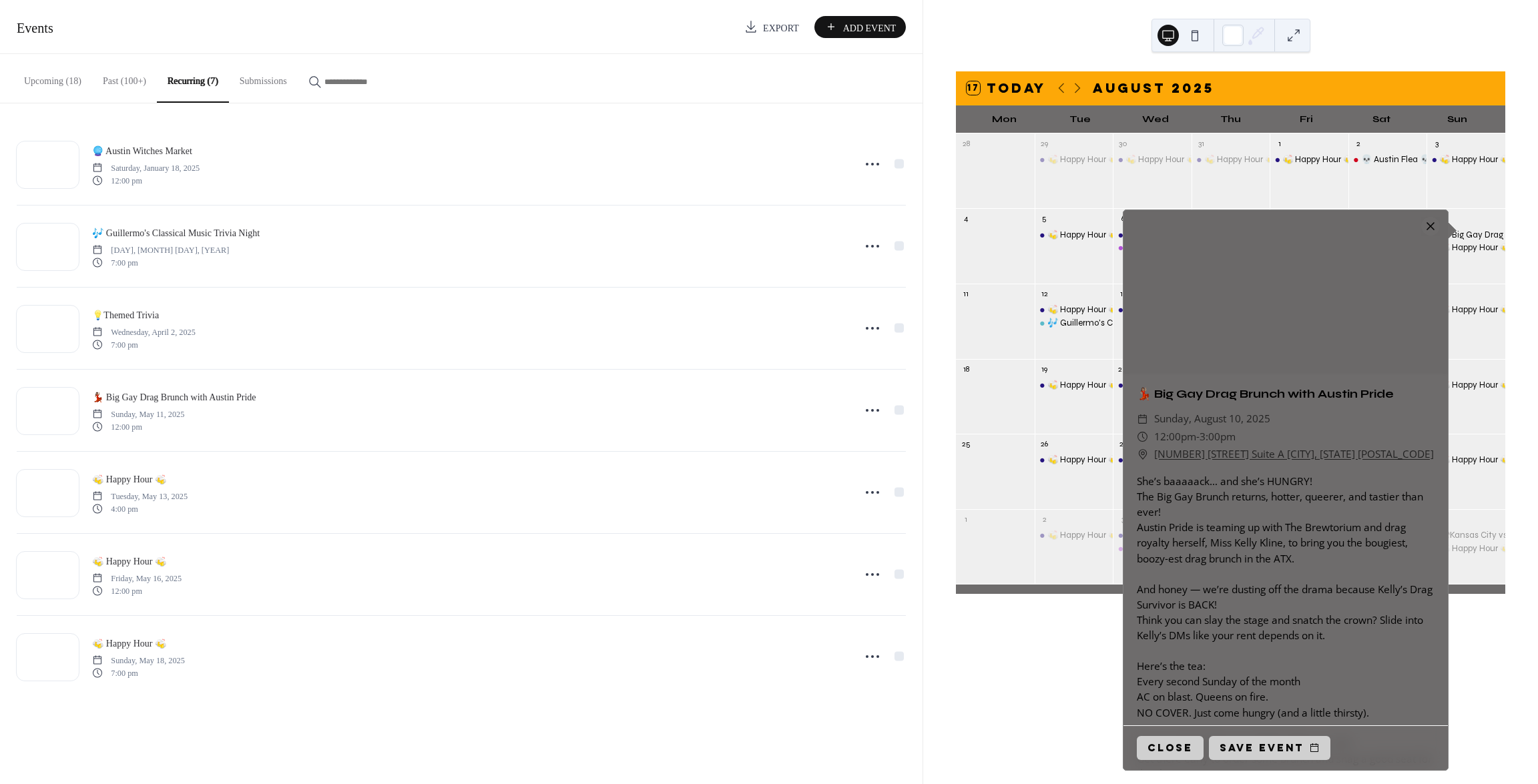 click at bounding box center (1431, 226) 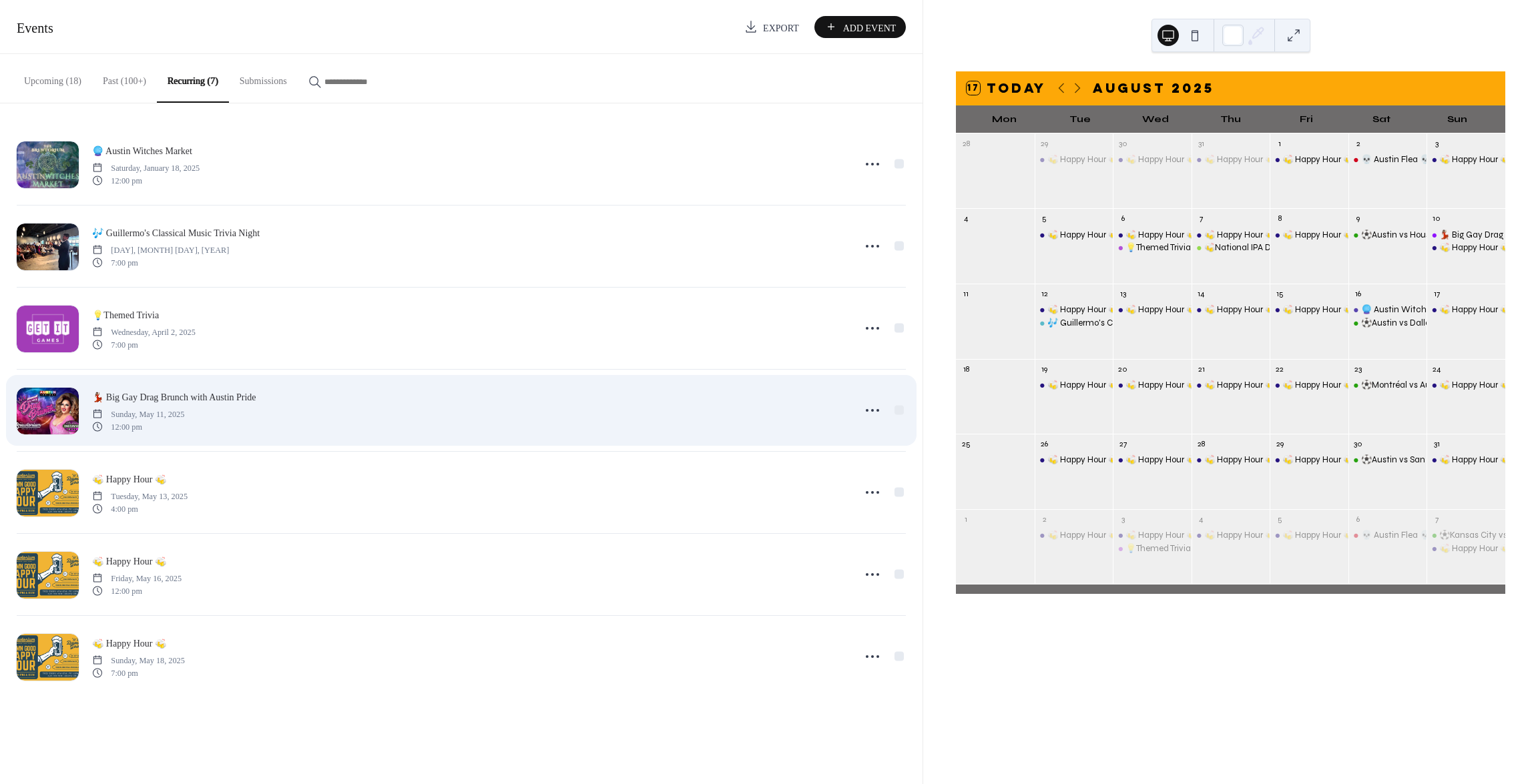 click on "💃🏽 Big Gay Drag Brunch with Austin Pride Sunday, [MONTH] [DAY], [YEAR] 12:00 pm" at bounding box center (469, 410) 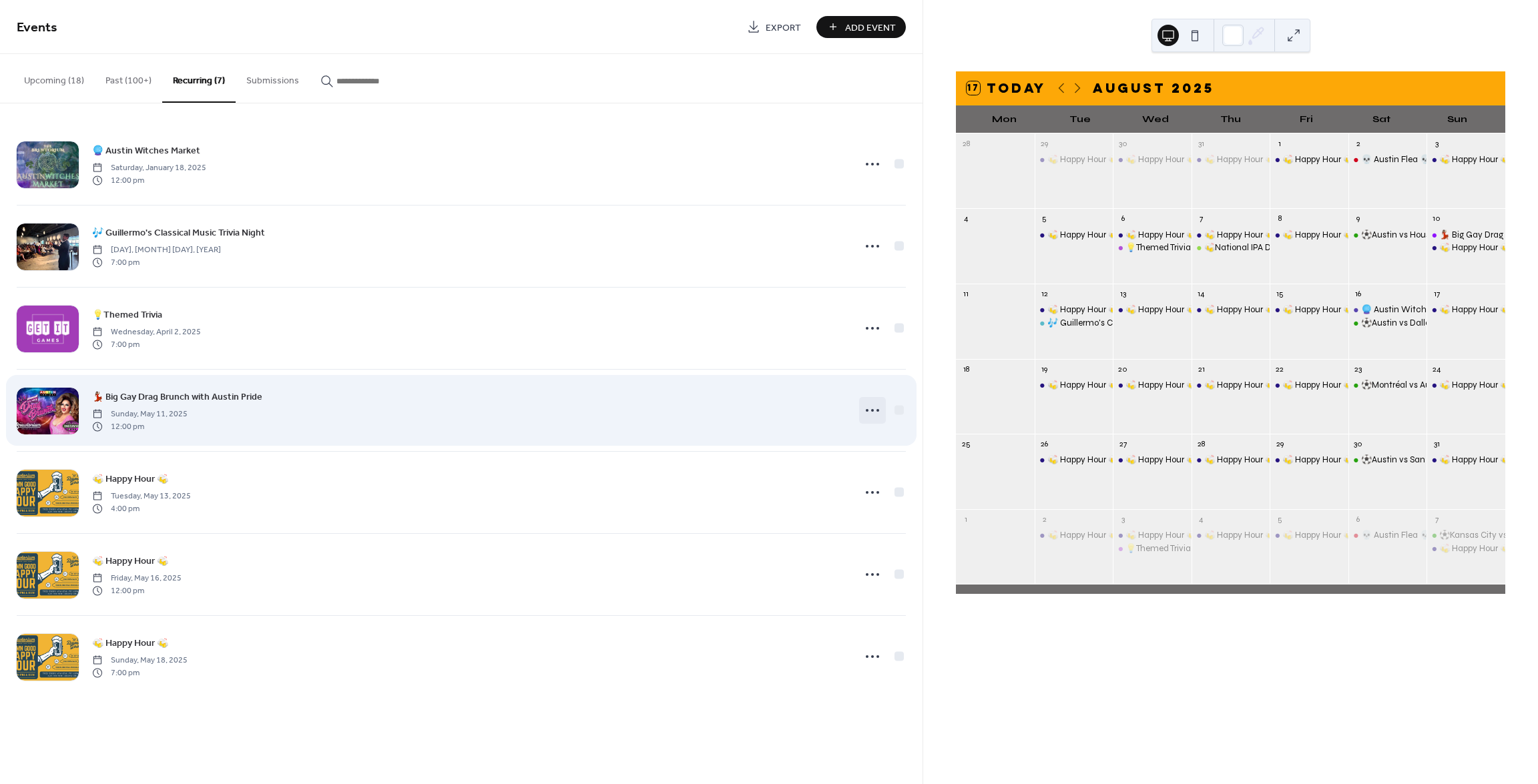 click 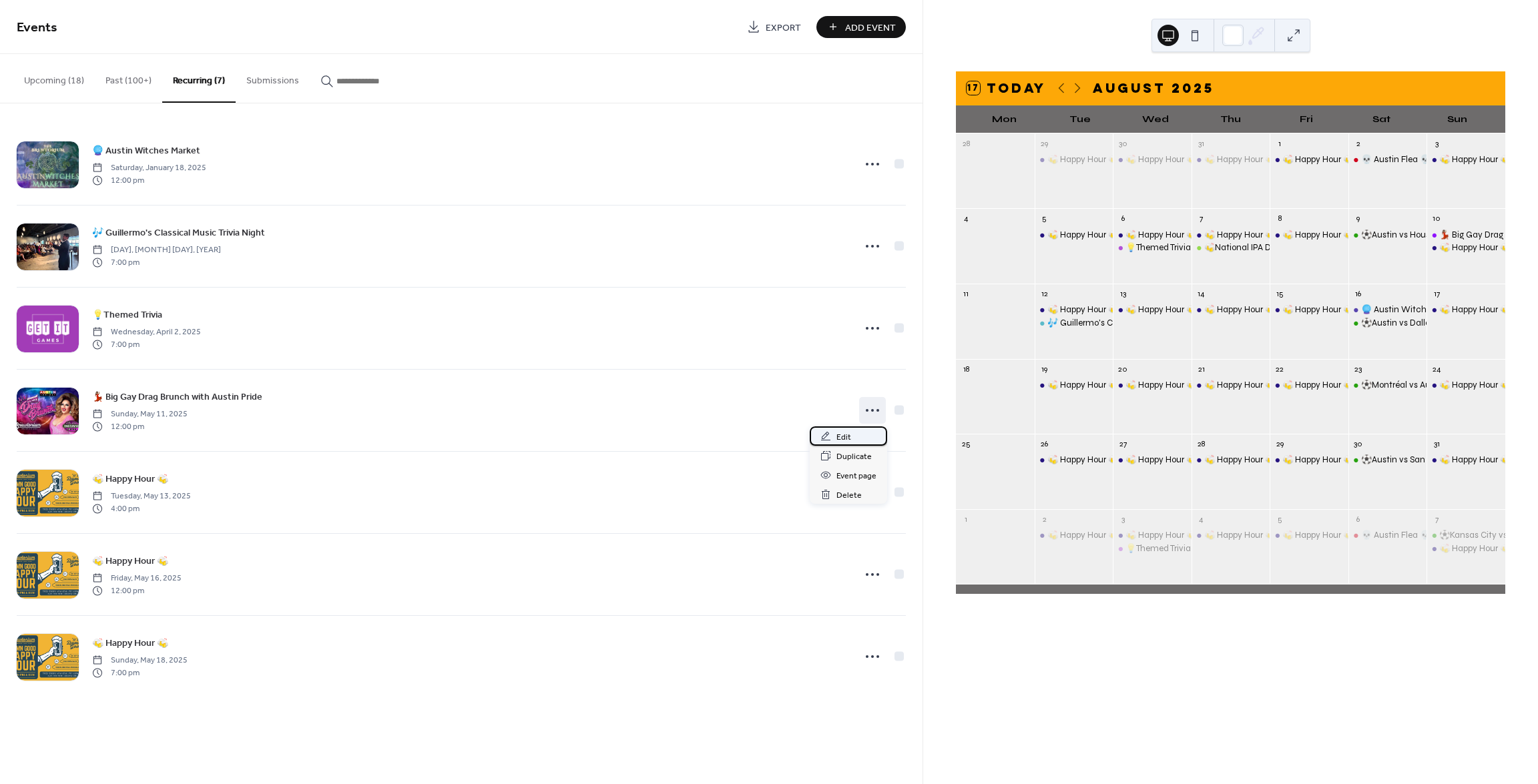 click on "Edit" at bounding box center (844, 437) 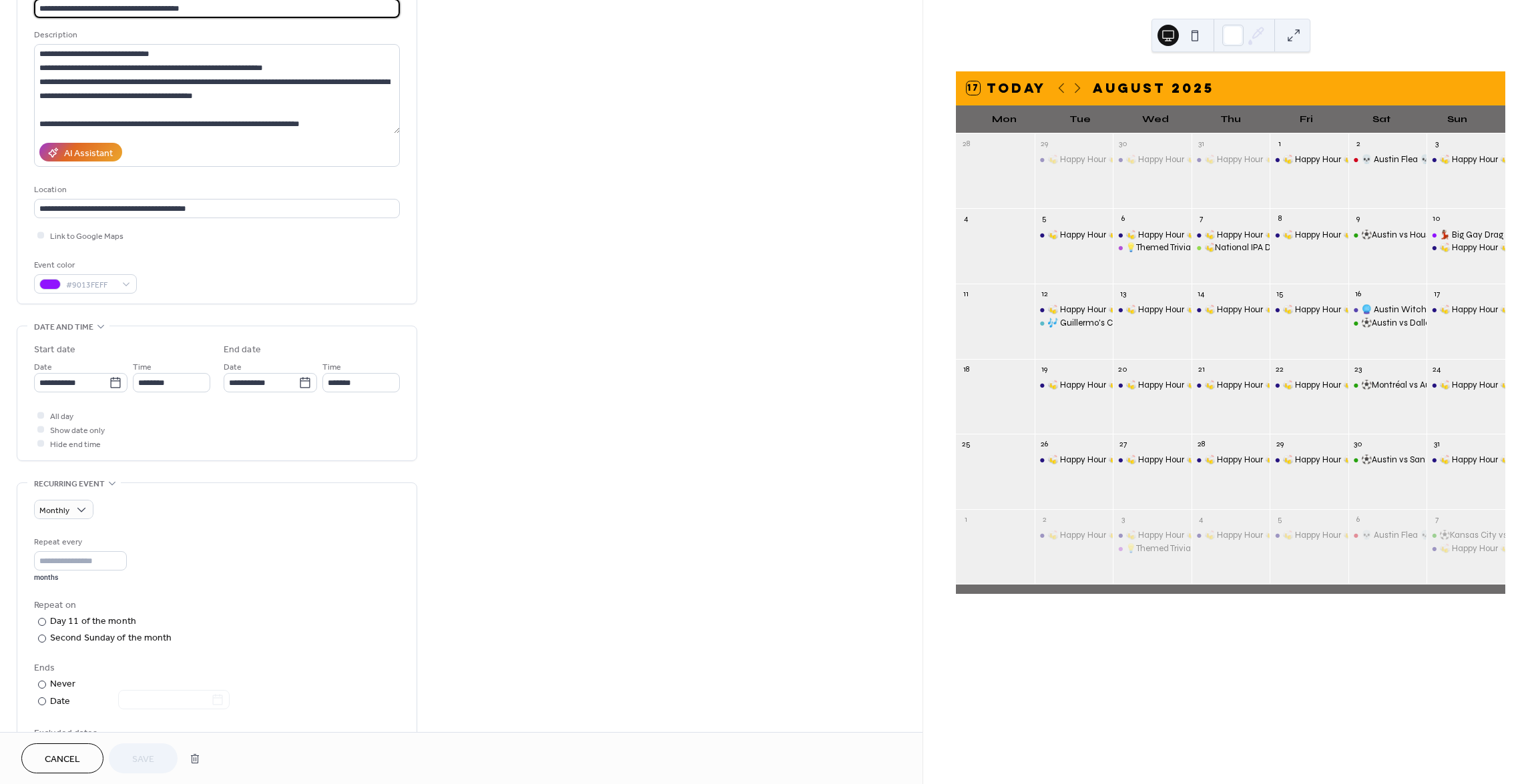 scroll, scrollTop: 107, scrollLeft: 0, axis: vertical 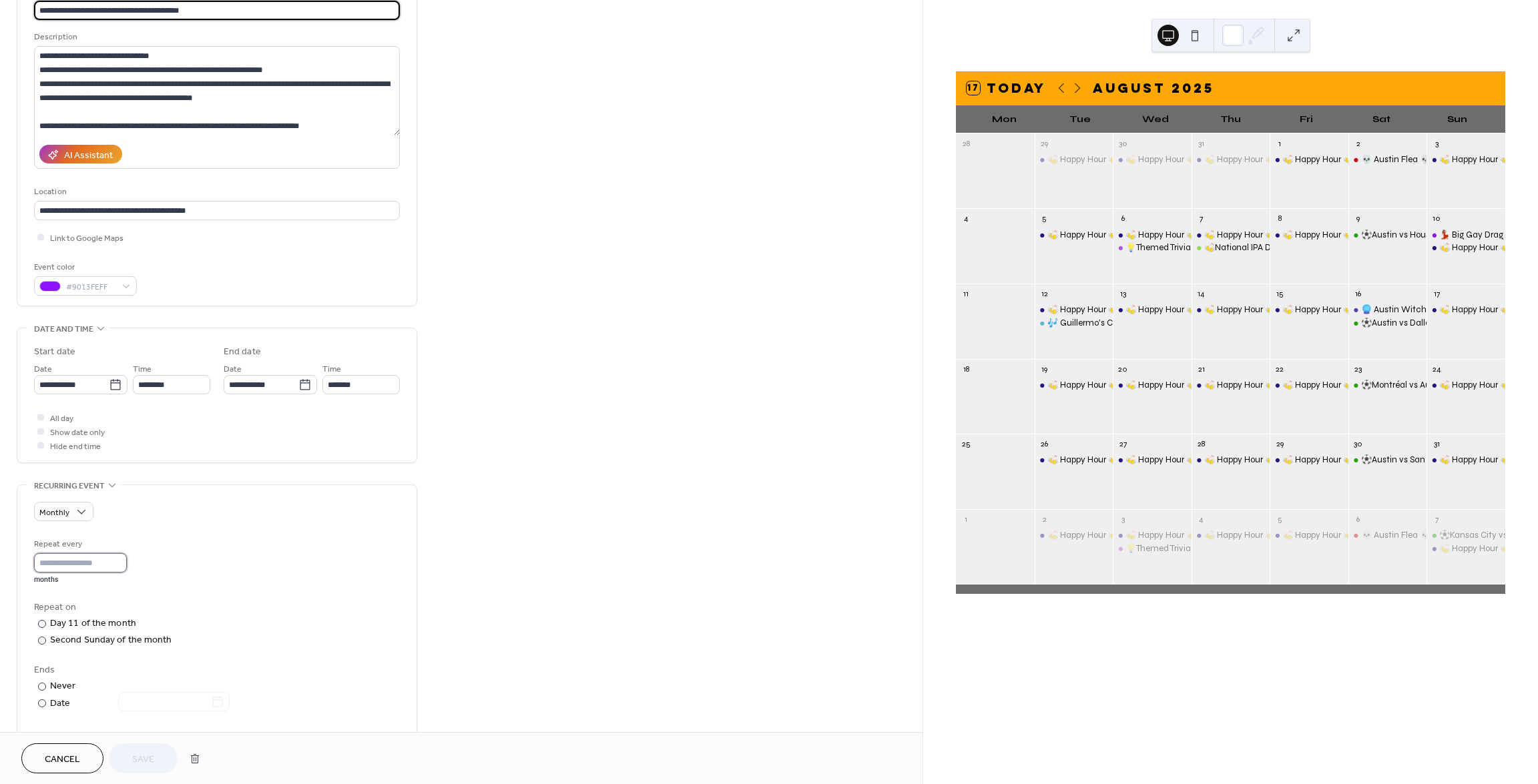 click on "*" at bounding box center (80, 562) 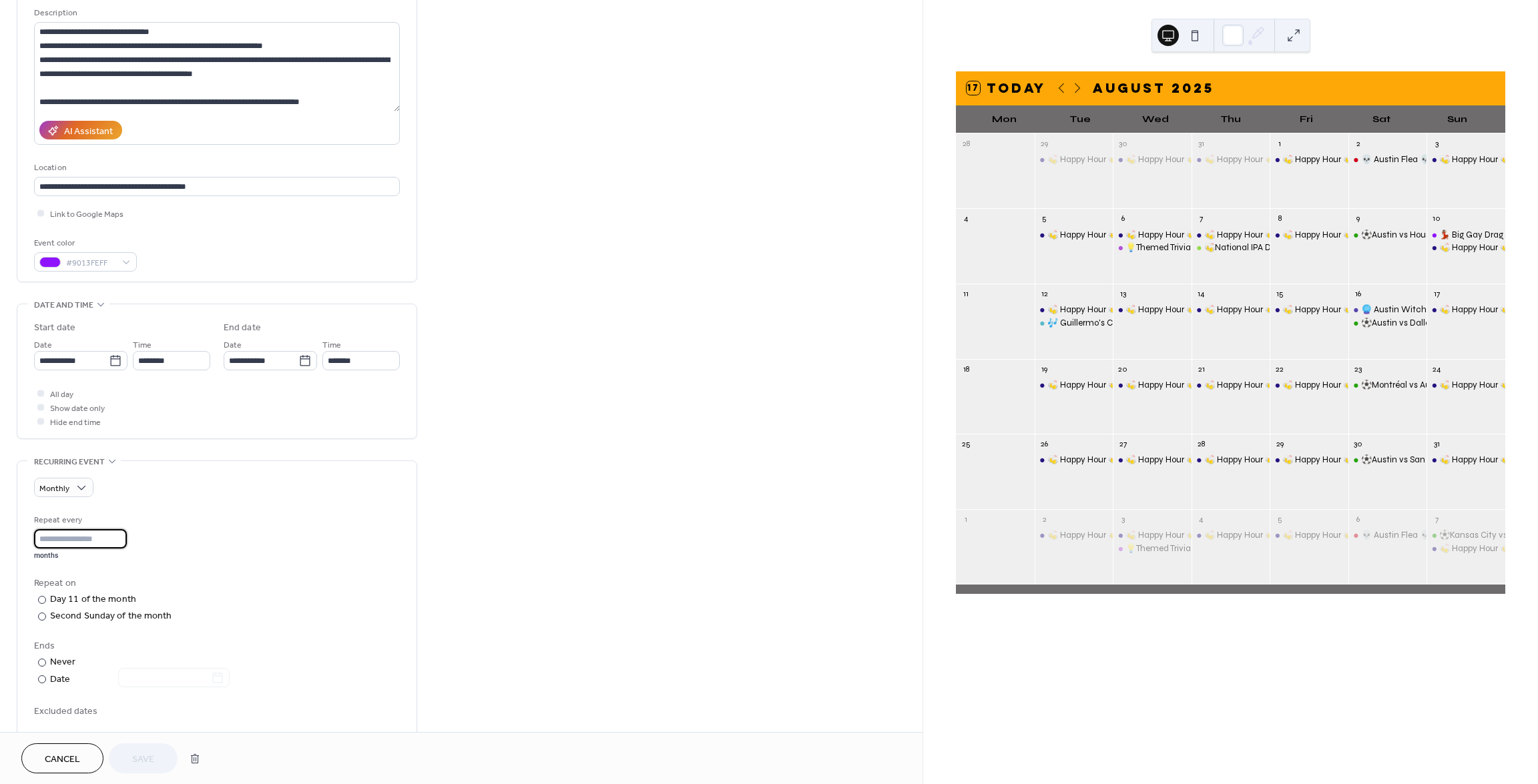scroll, scrollTop: 173, scrollLeft: 0, axis: vertical 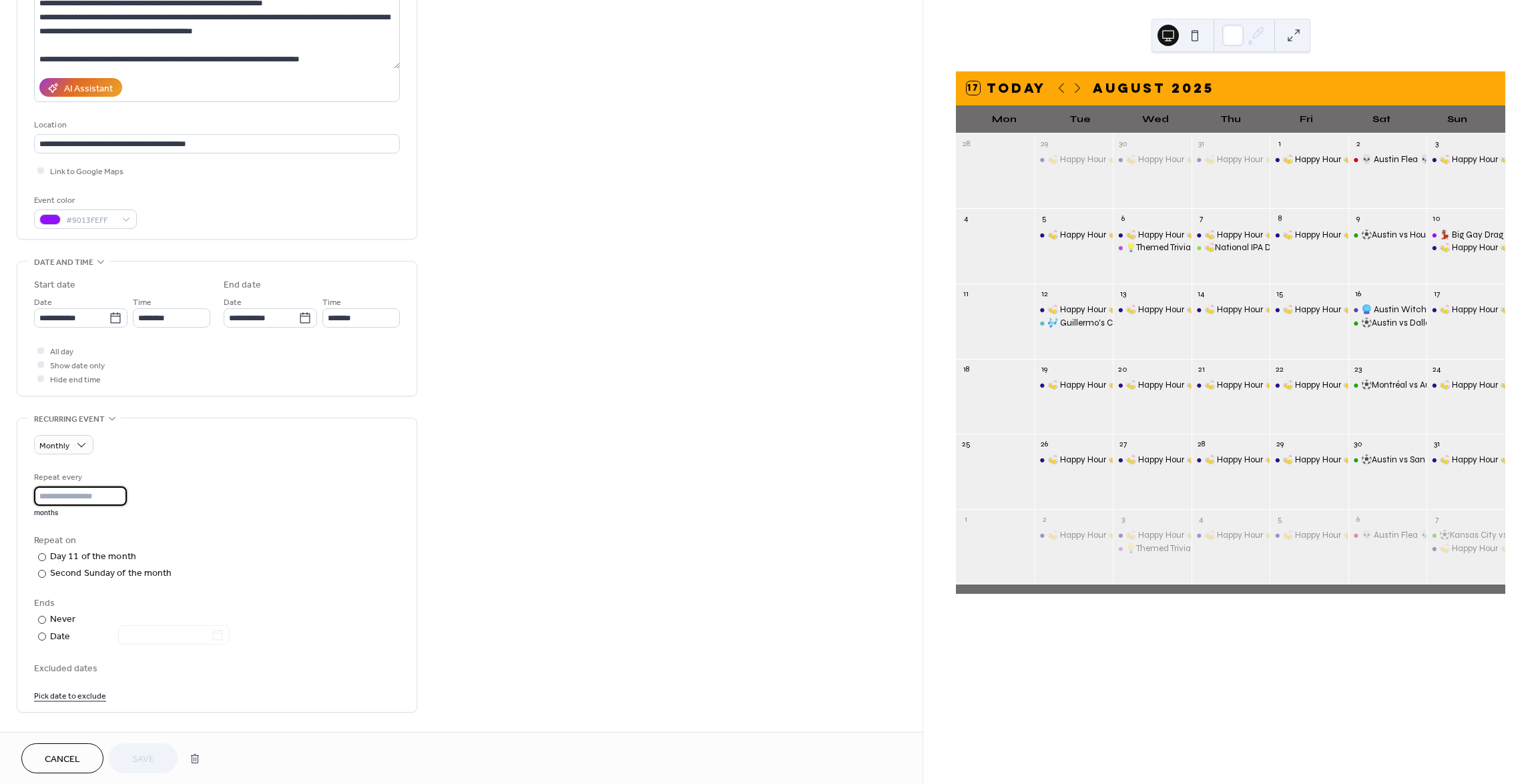 click on "*" at bounding box center (80, 496) 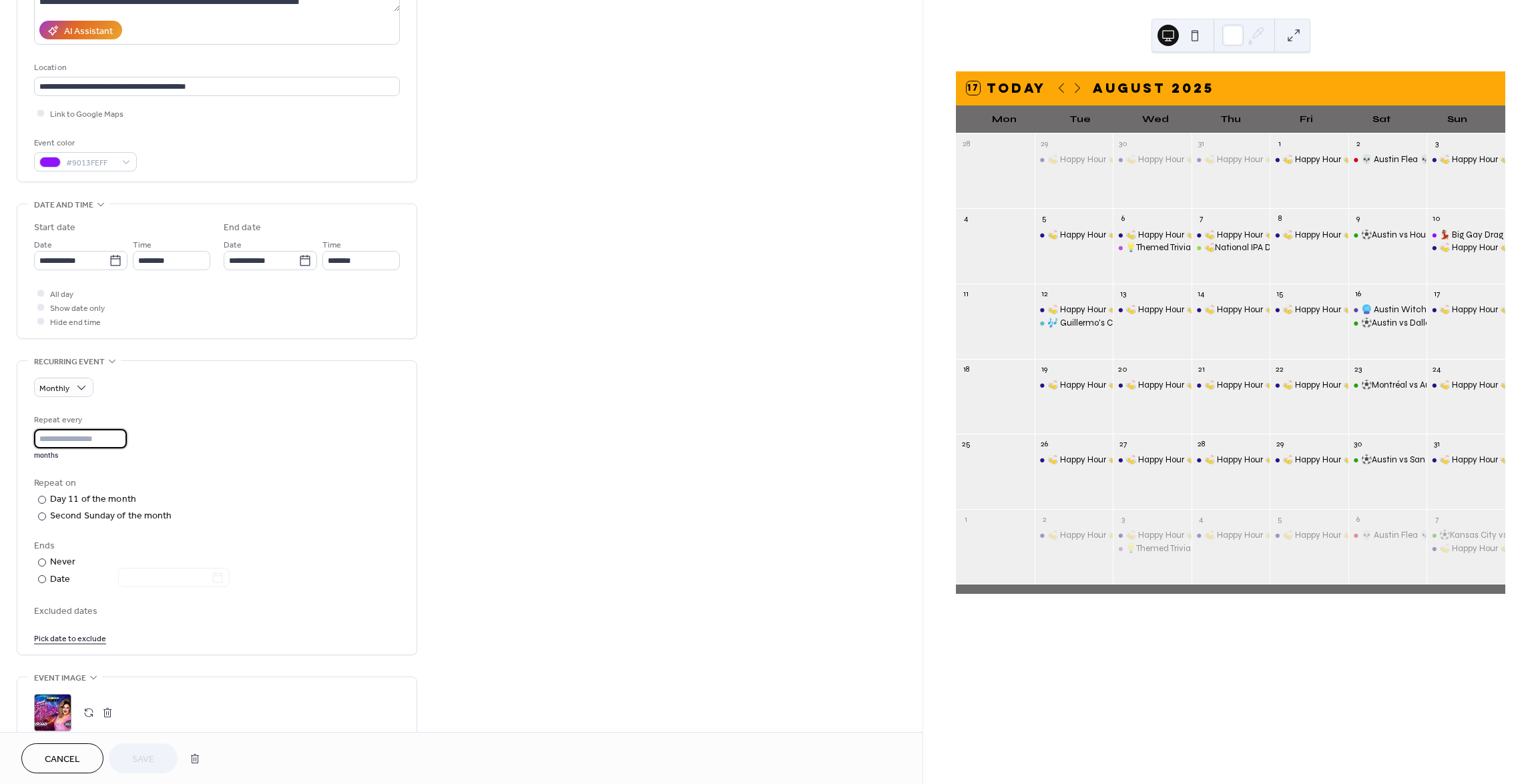 scroll, scrollTop: 240, scrollLeft: 0, axis: vertical 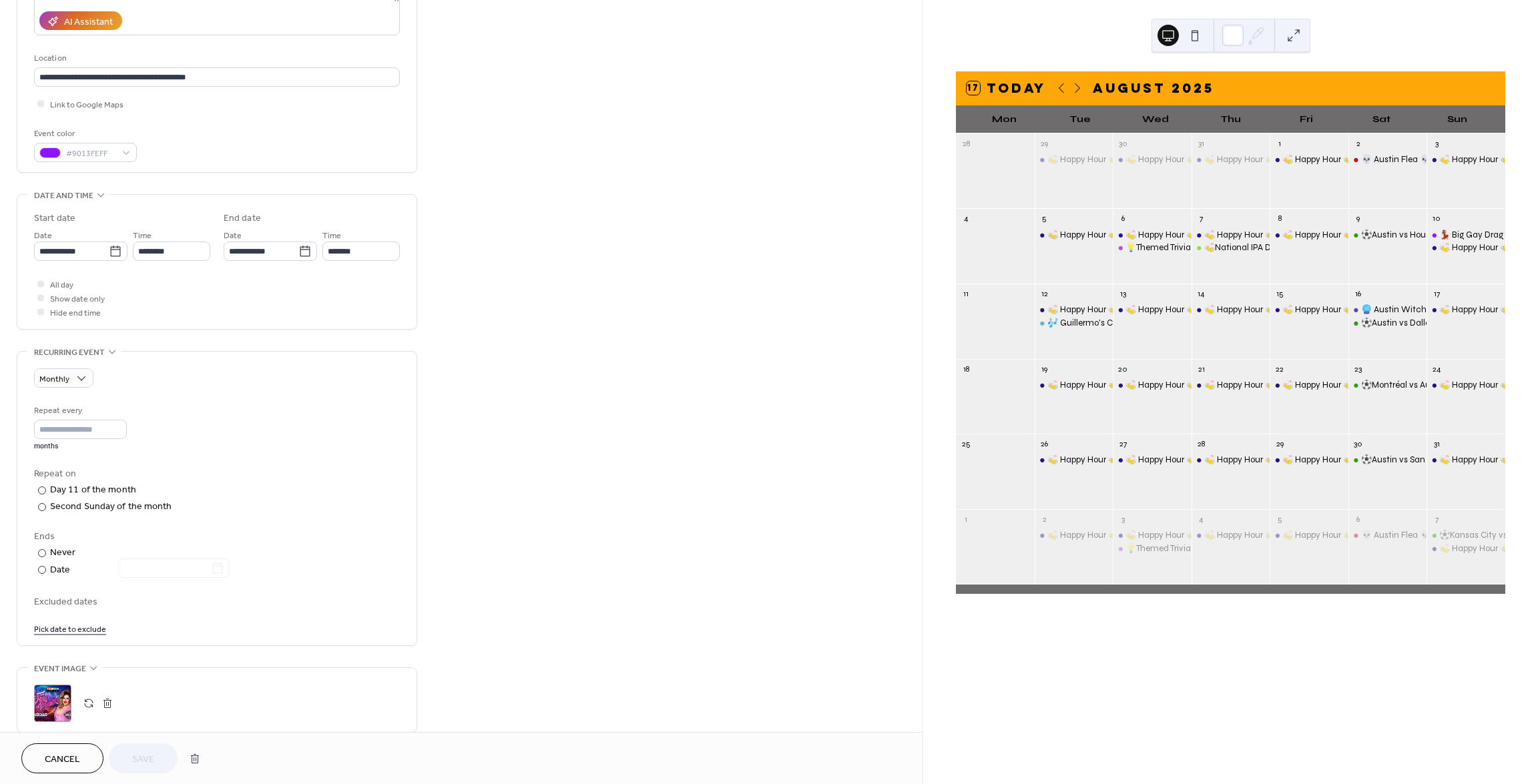 click on "Excluded dates" at bounding box center (217, 602) 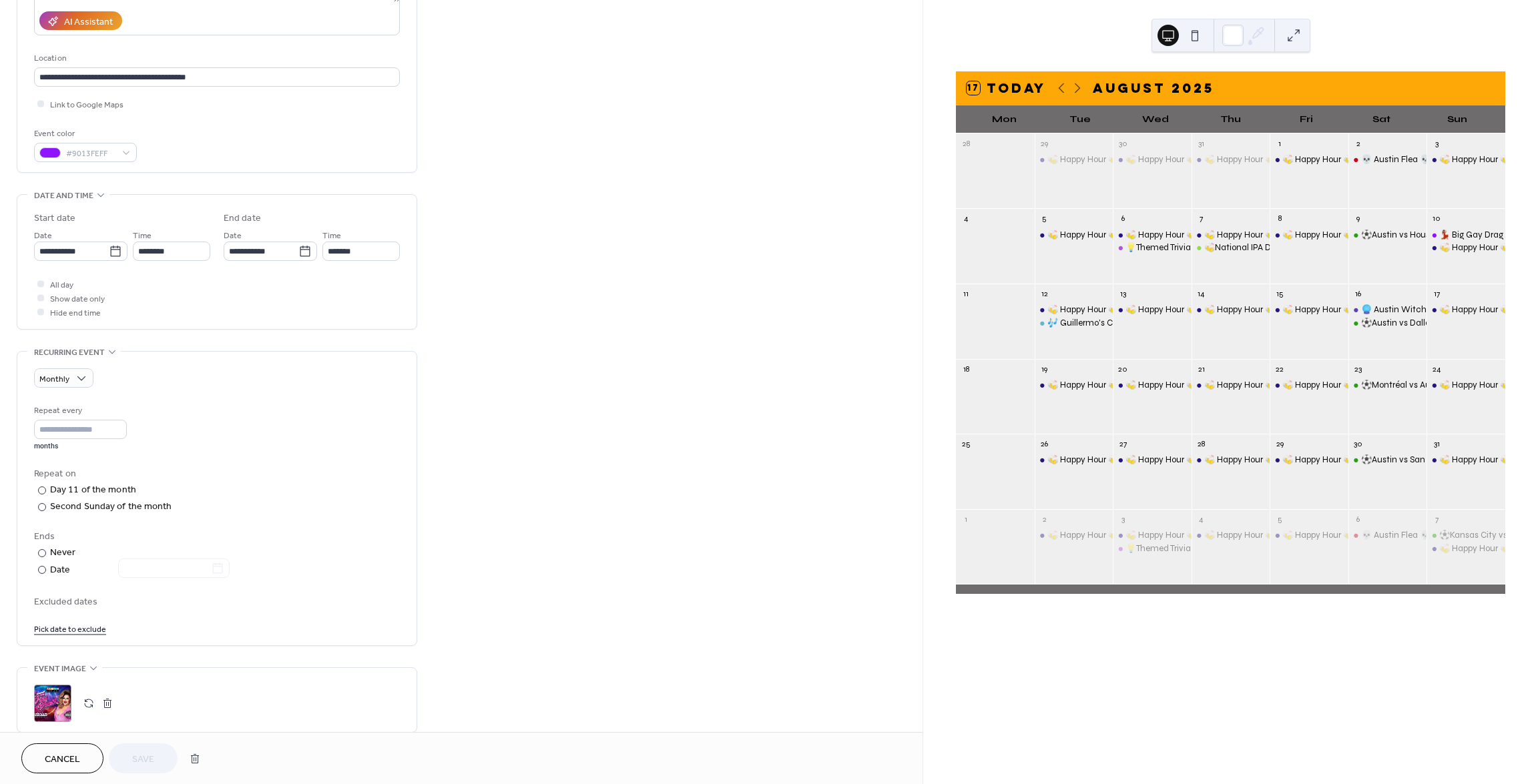 click on "Pick date to exclude" at bounding box center [70, 628] 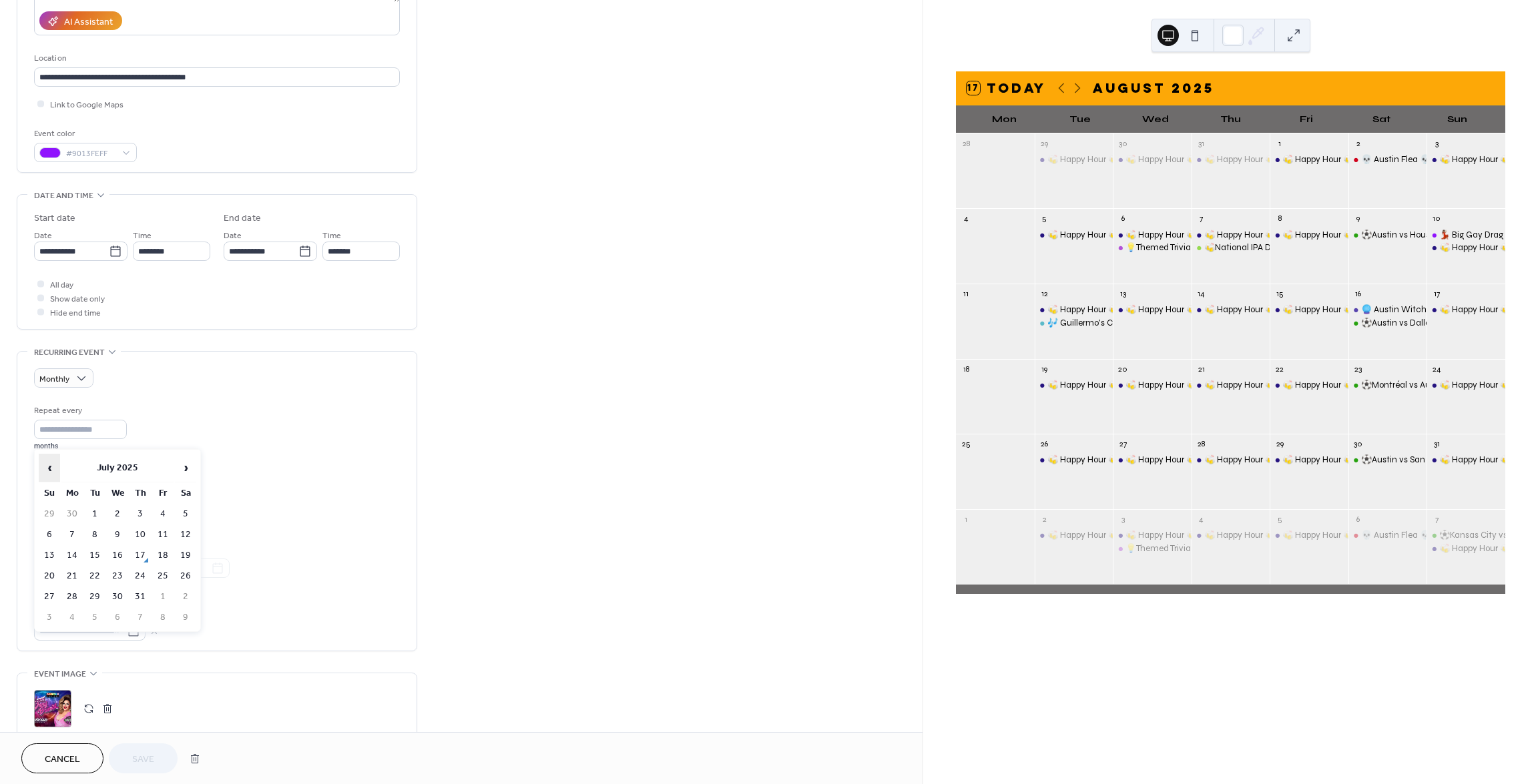 click on "‹" at bounding box center (49, 468) 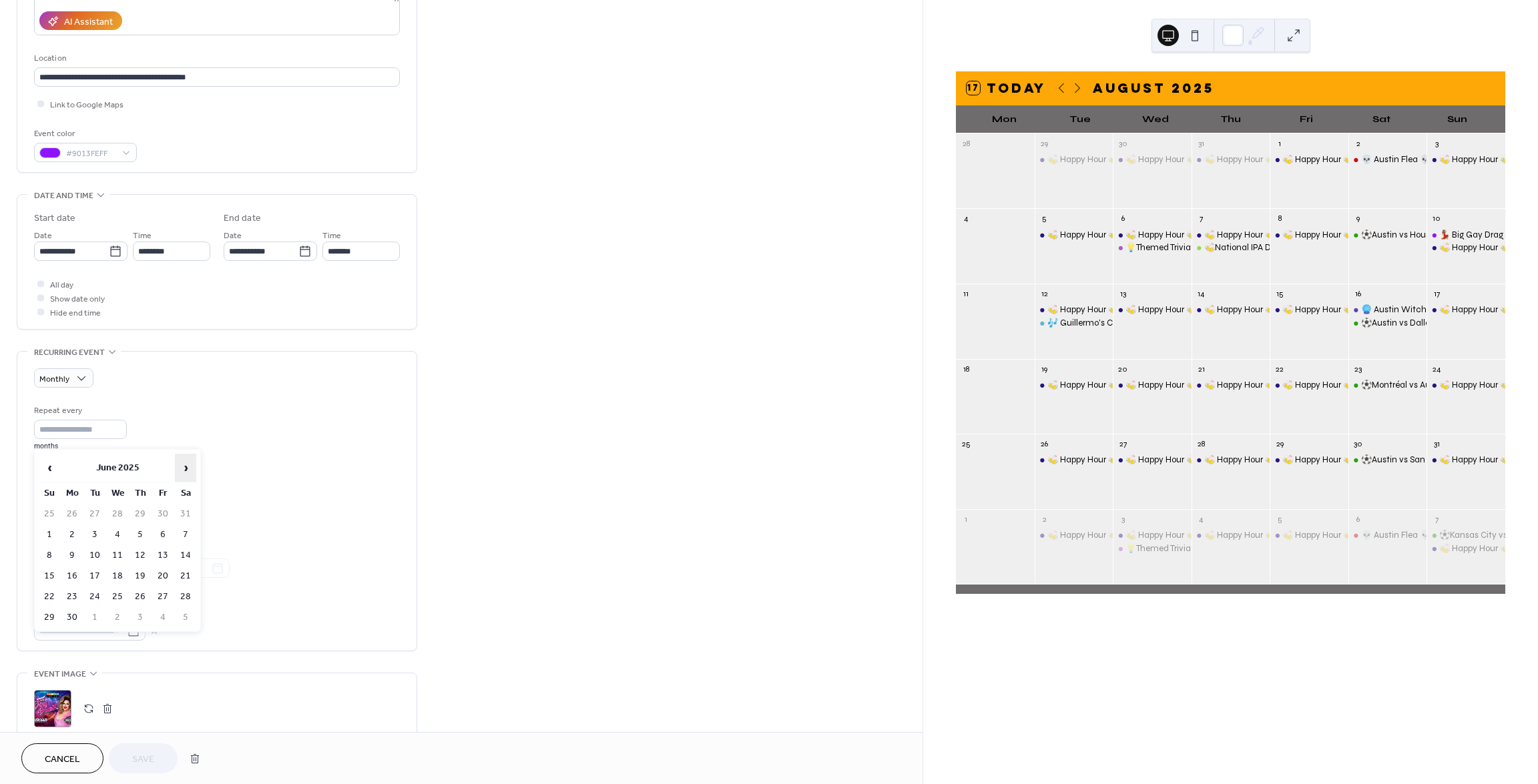 click on "›" at bounding box center [186, 468] 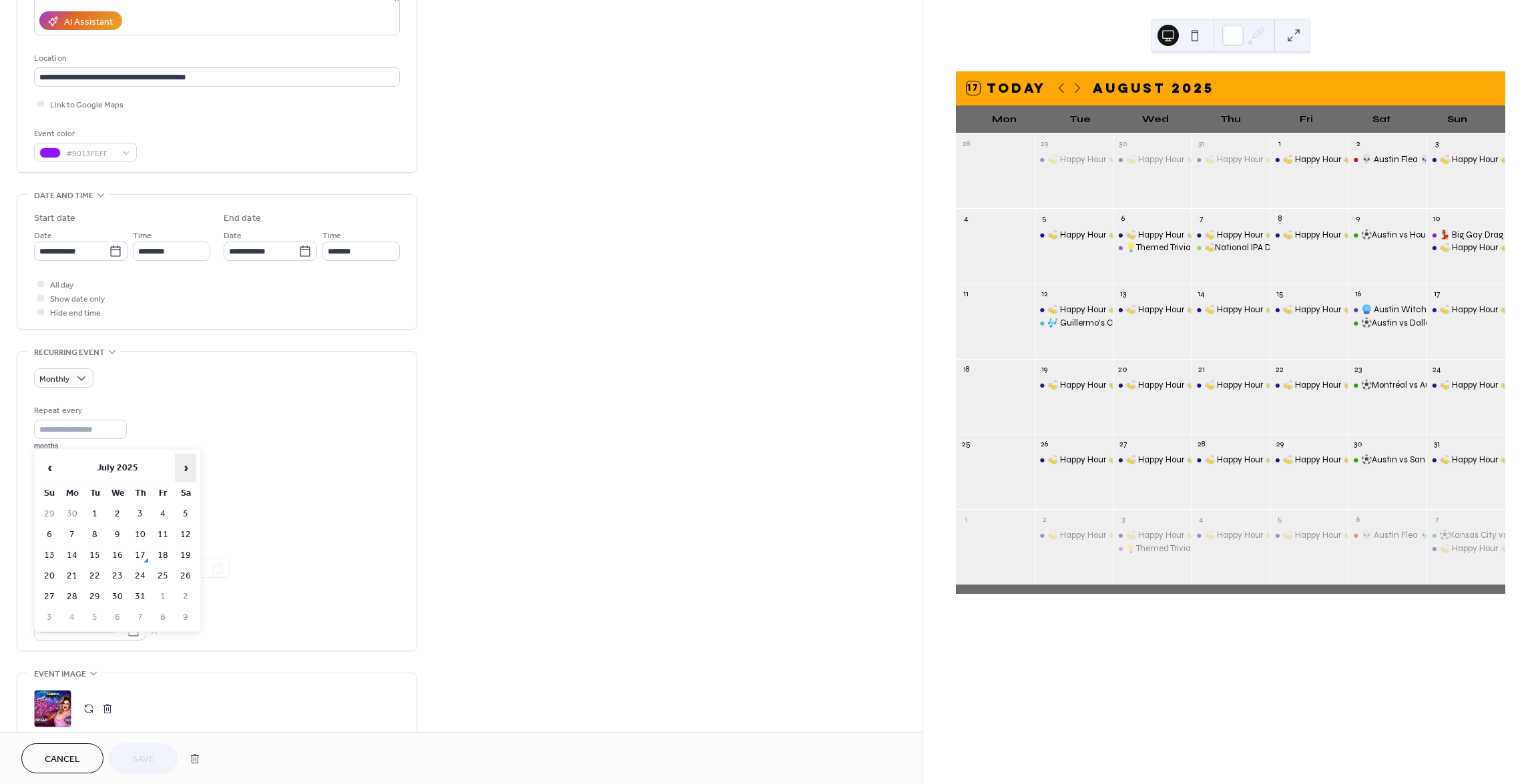 click on "›" at bounding box center [186, 468] 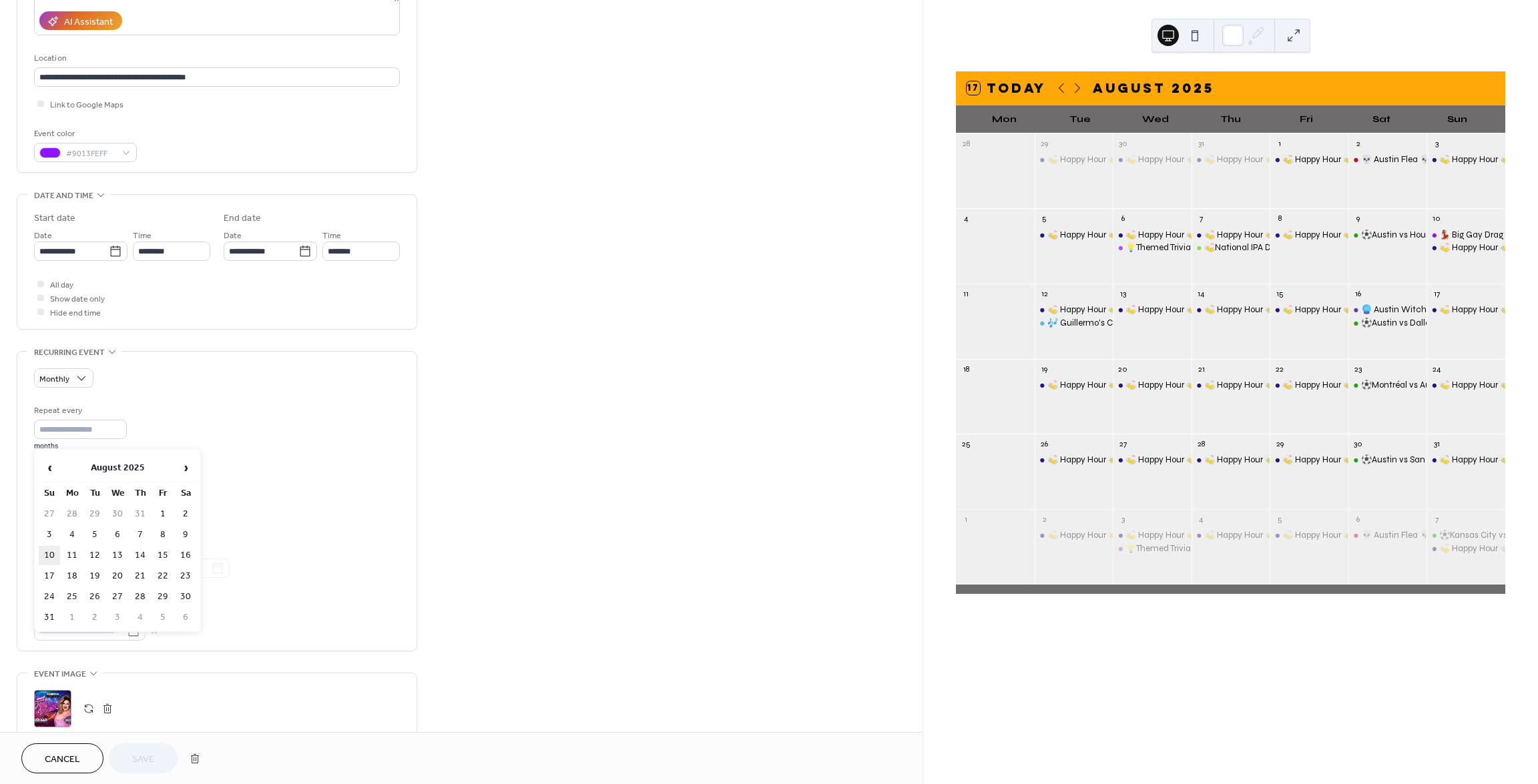 click on "10" at bounding box center [49, 555] 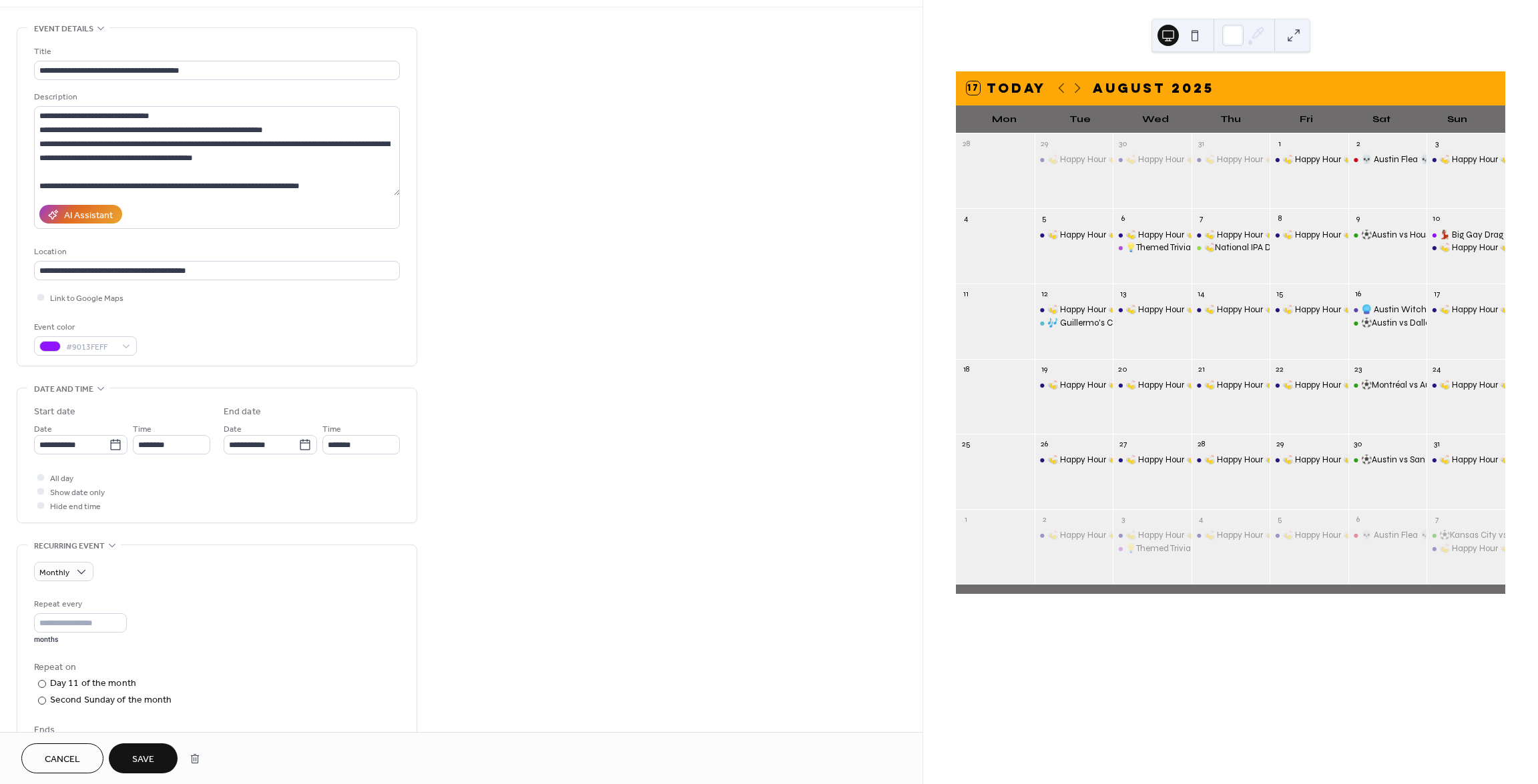 scroll, scrollTop: 0, scrollLeft: 0, axis: both 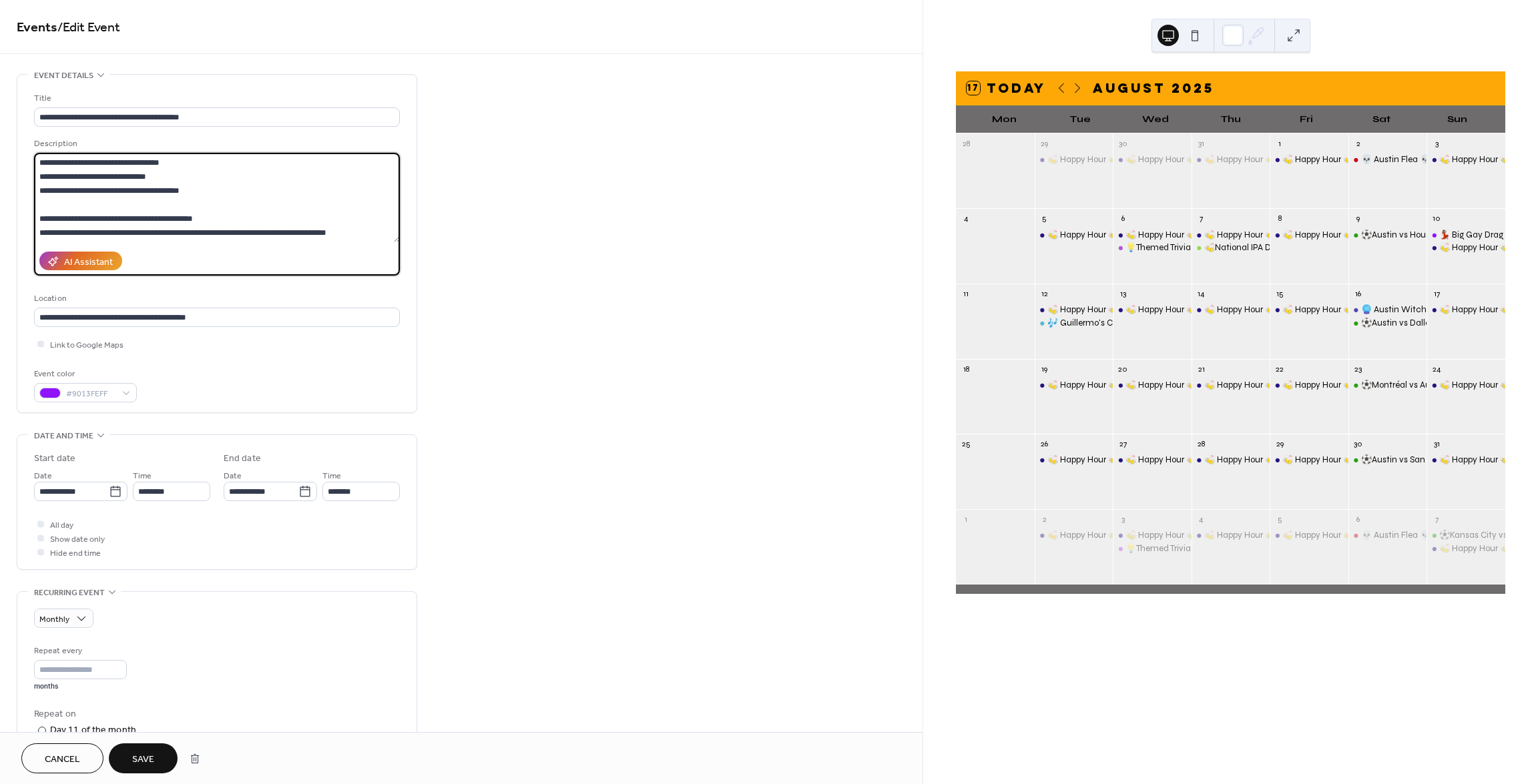 drag, startPoint x: 39, startPoint y: 160, endPoint x: 375, endPoint y: 240, distance: 345.3925 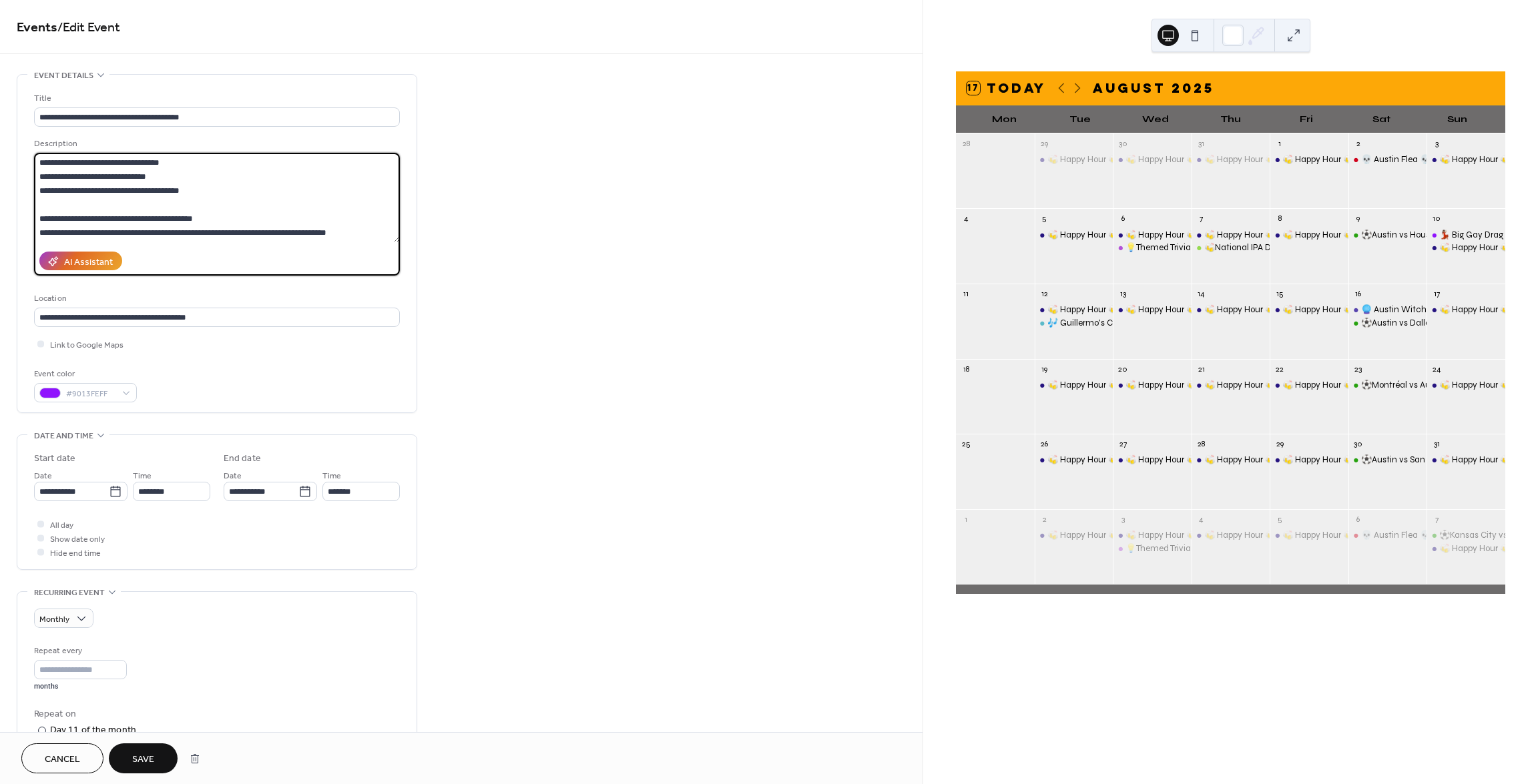 click at bounding box center [217, 198] 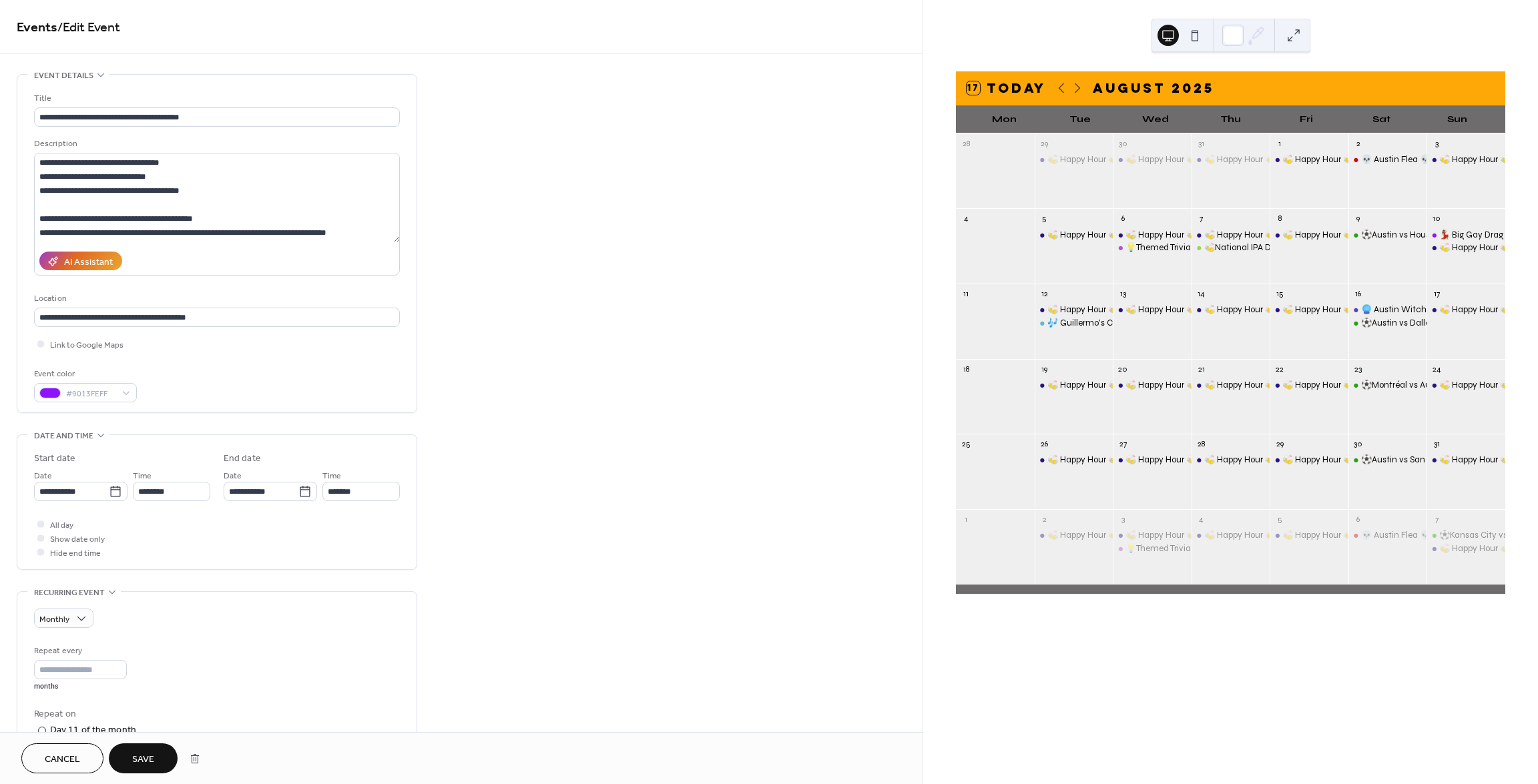 click on "Save" at bounding box center (143, 759) 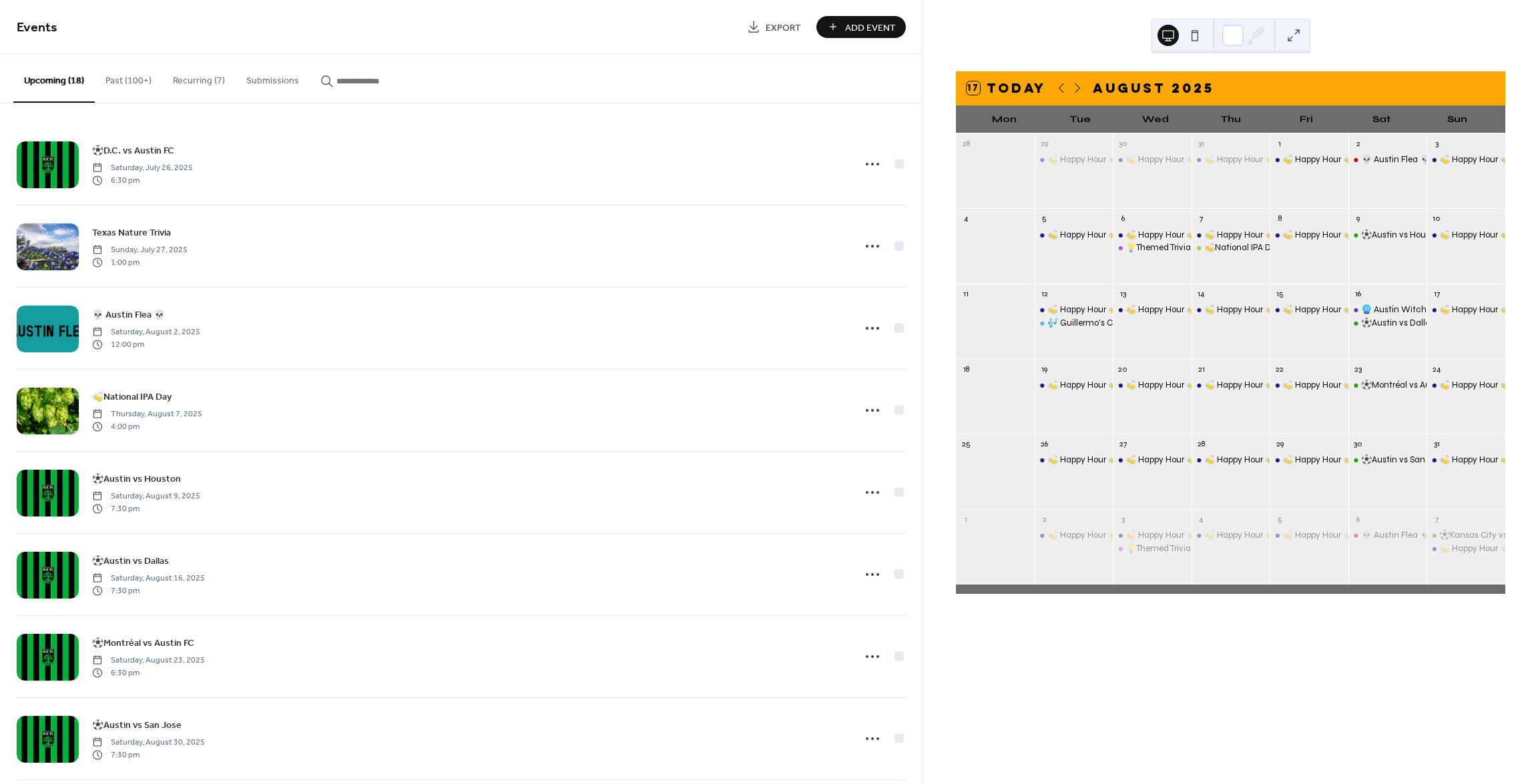 click on "🍻 Happy Hour 🍻" at bounding box center [1466, 328] 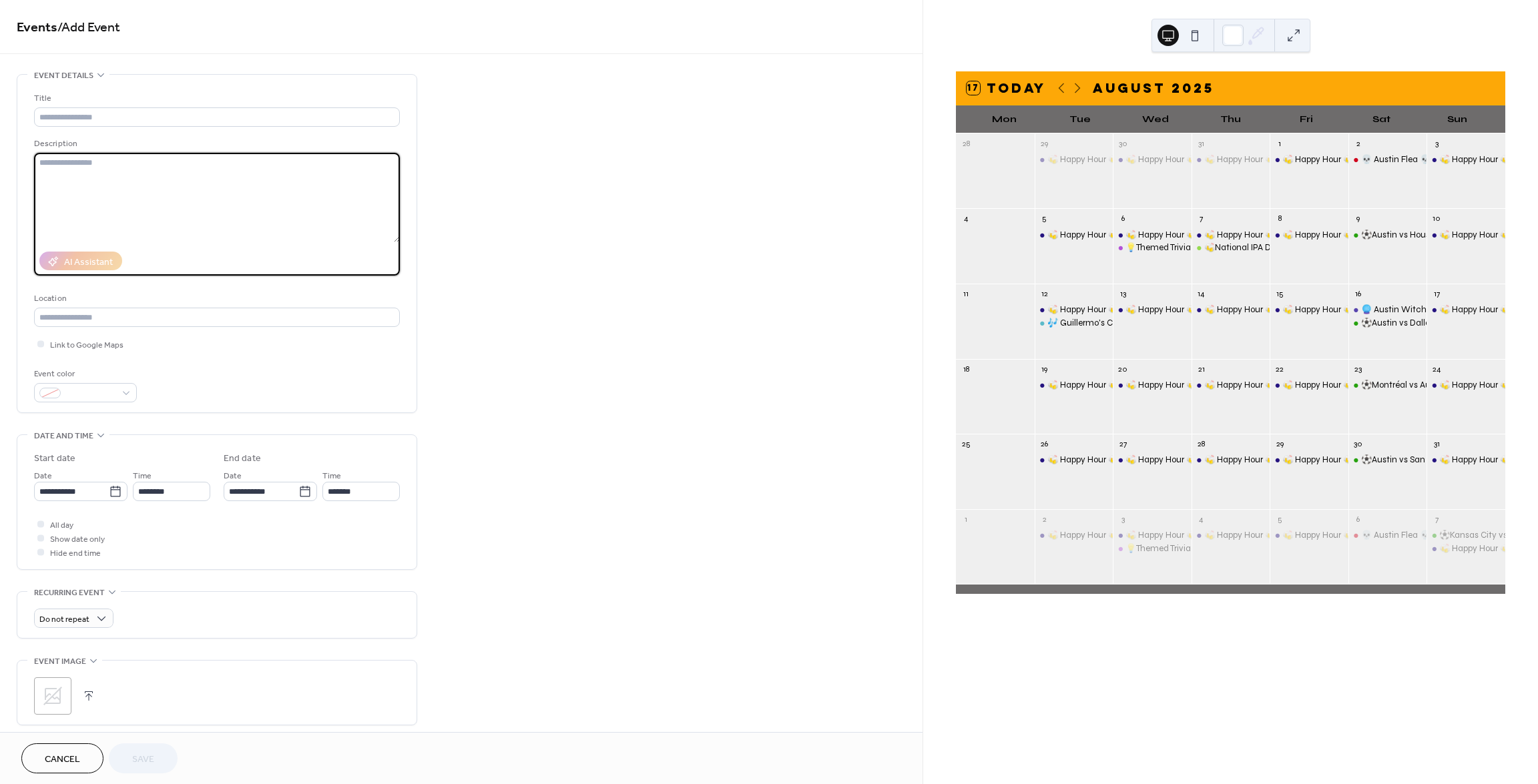 drag, startPoint x: 117, startPoint y: 171, endPoint x: 123, endPoint y: 169, distance: 6.324555 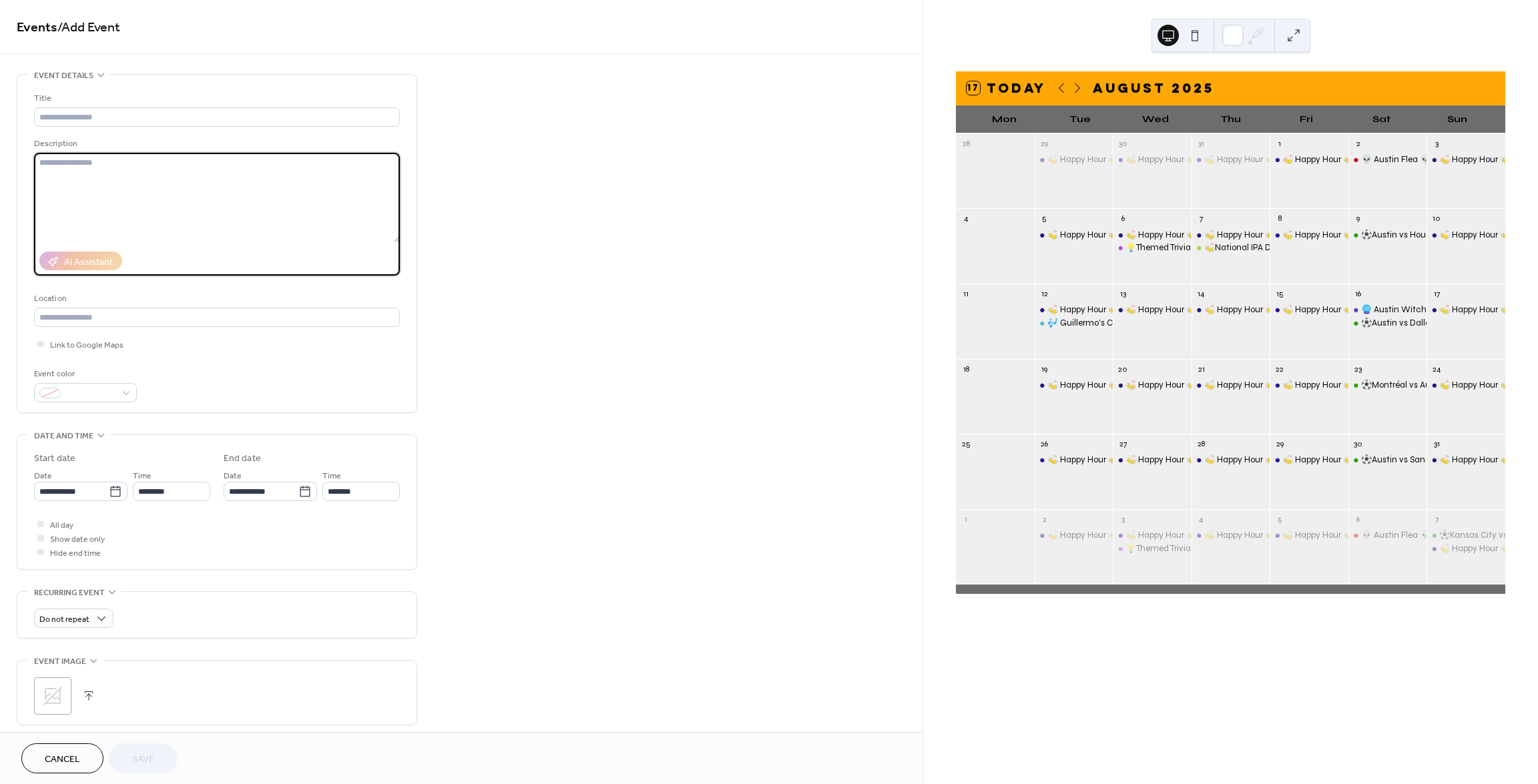 click at bounding box center (217, 198) 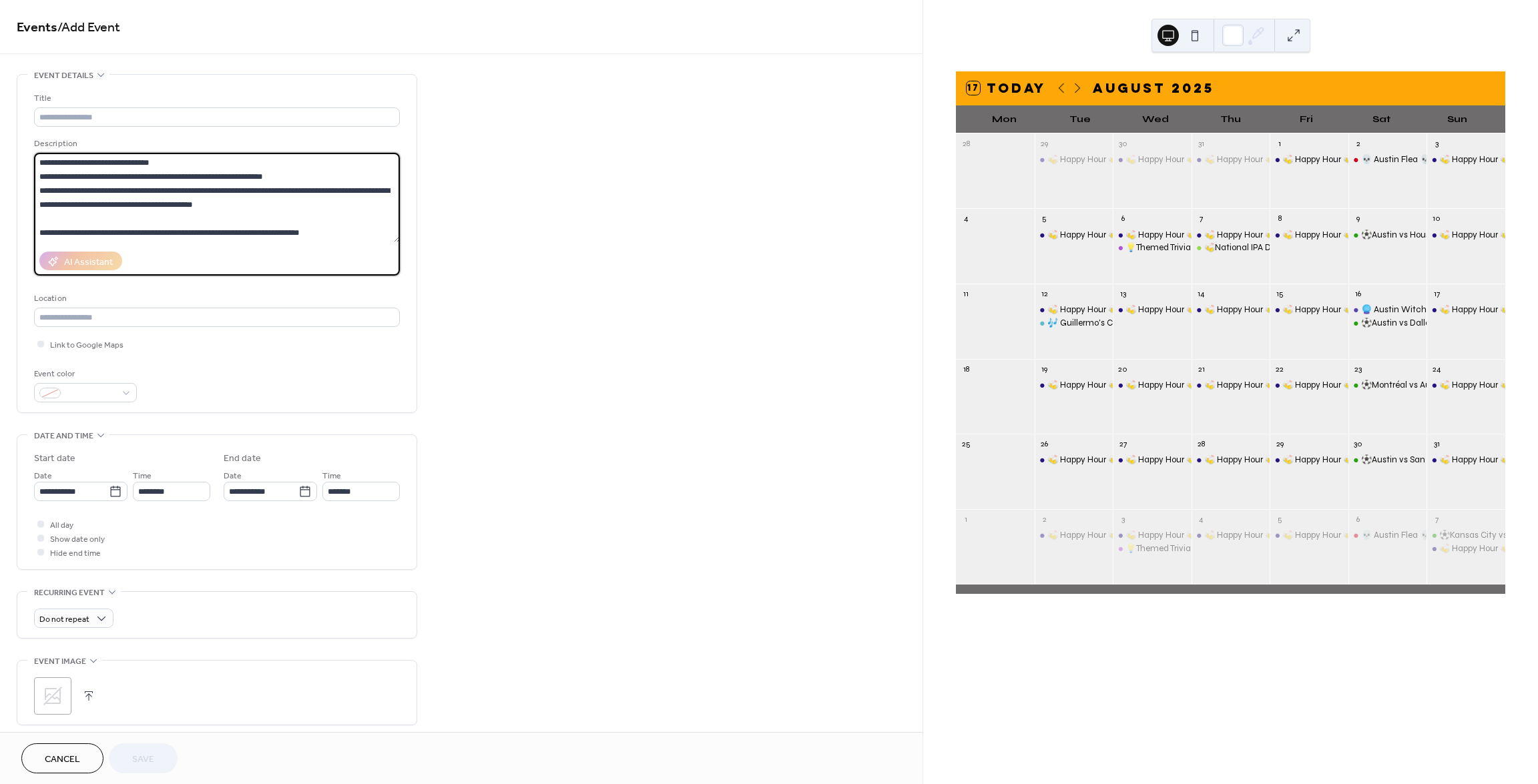 scroll, scrollTop: 292, scrollLeft: 0, axis: vertical 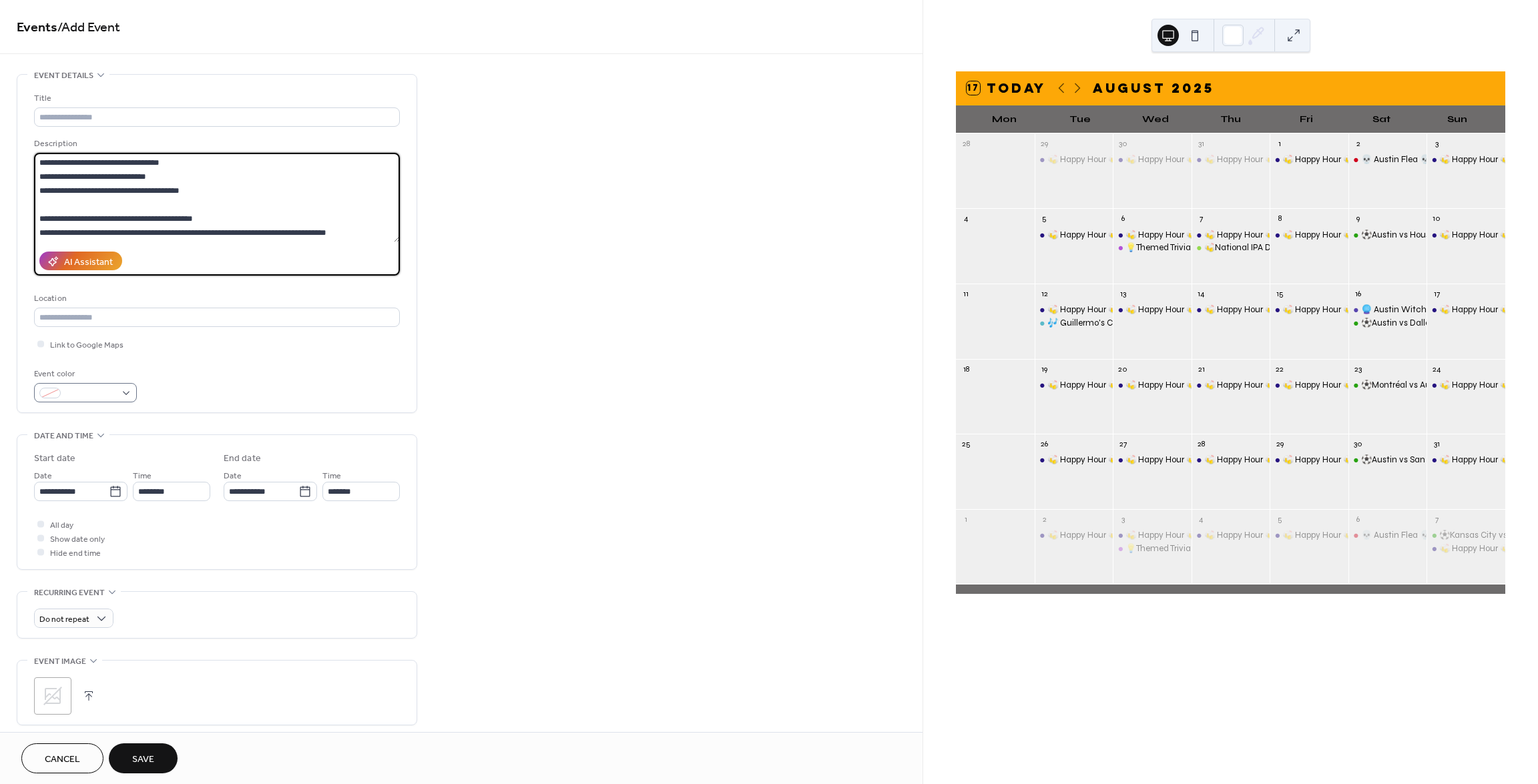 type on "**********" 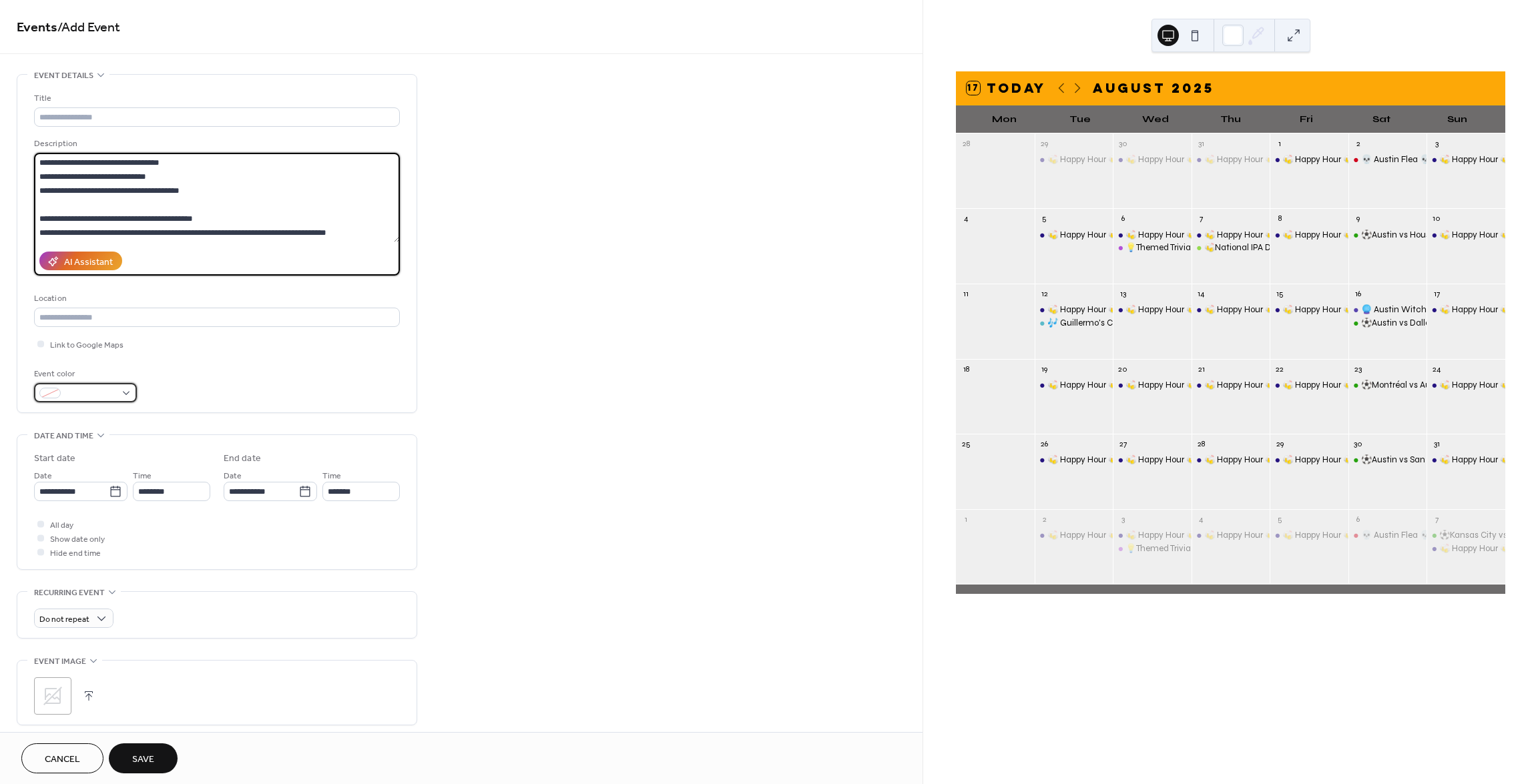 click at bounding box center [91, 394] 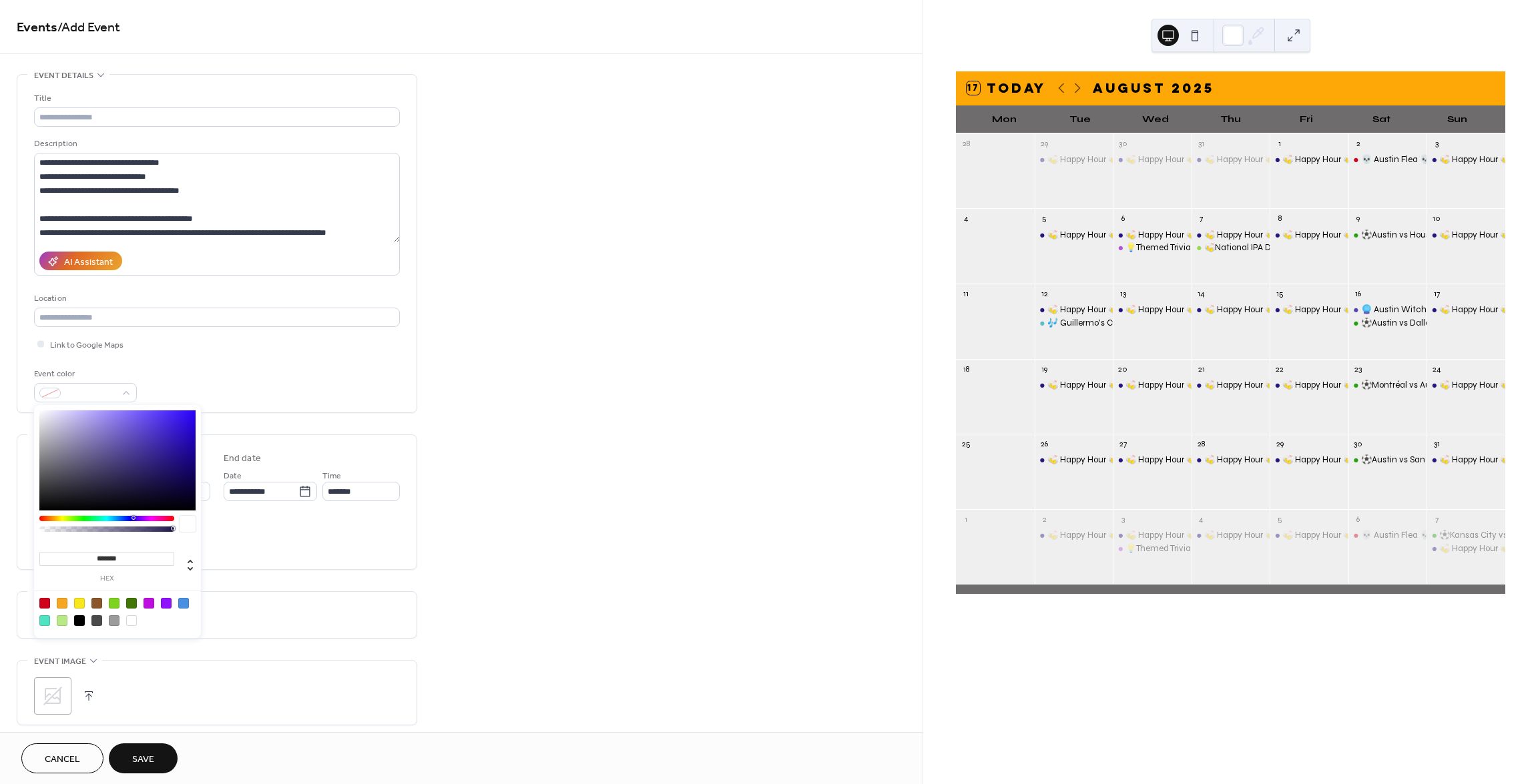 type on "*******" 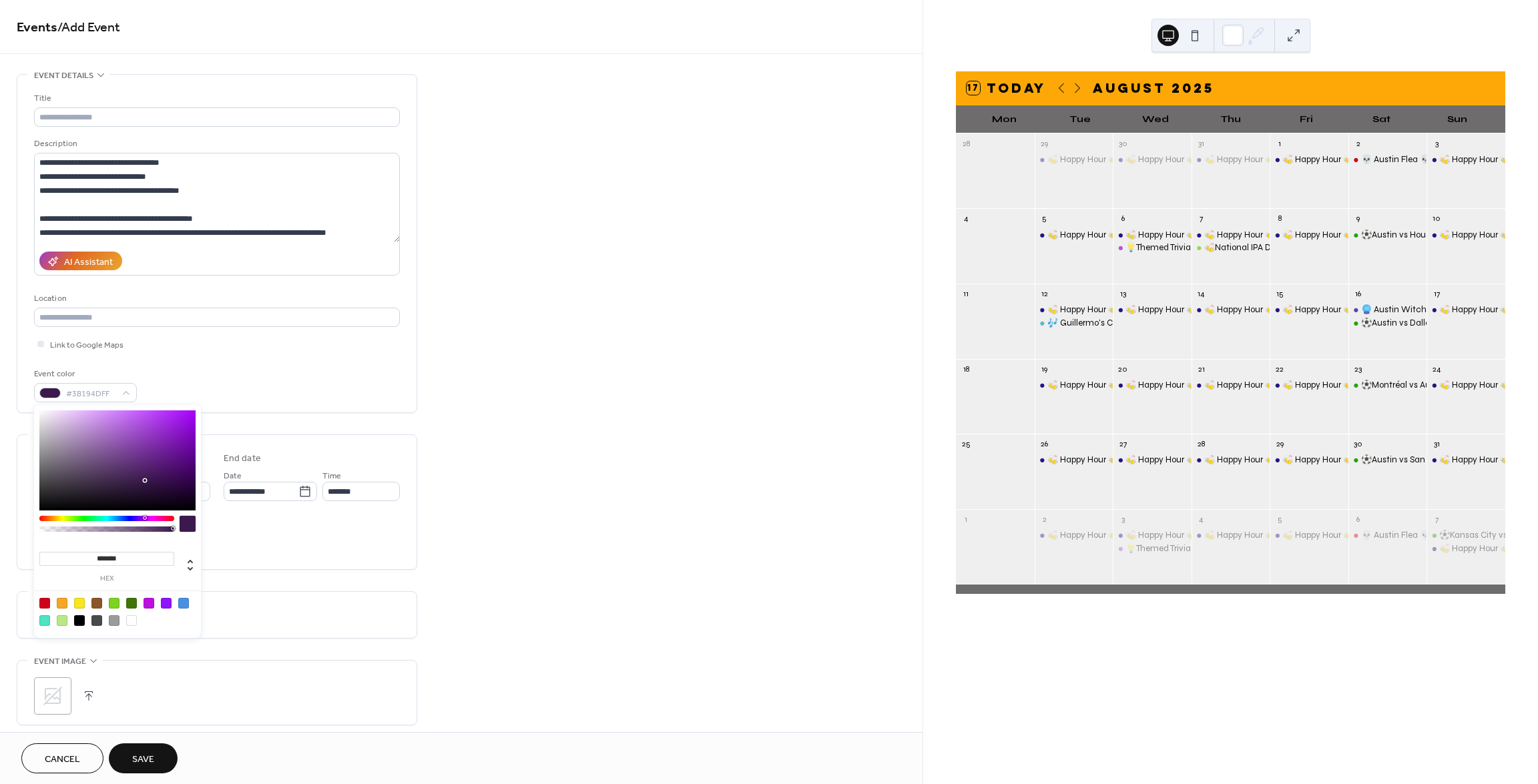 click on ";" at bounding box center [217, 693] 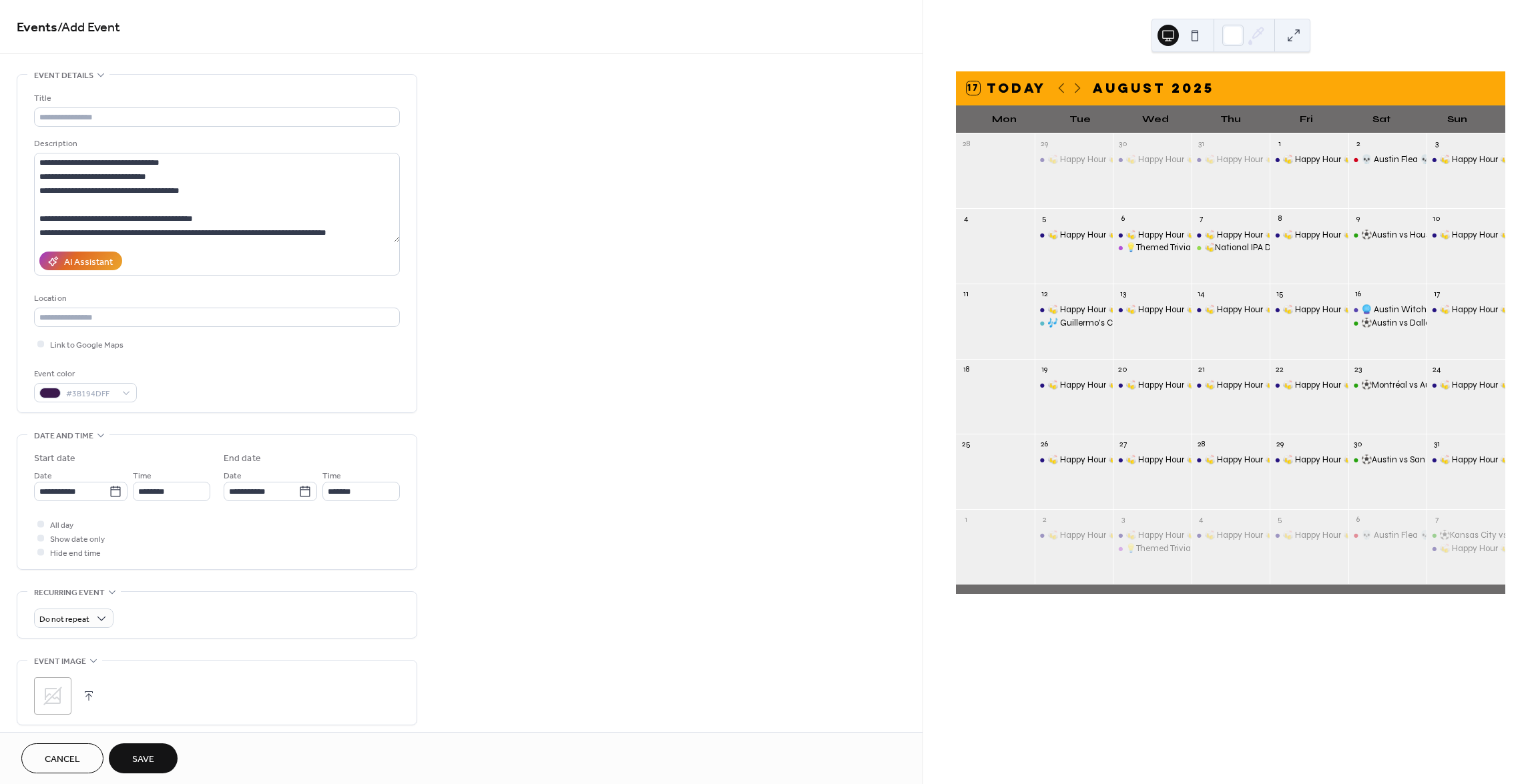 click at bounding box center [89, 696] 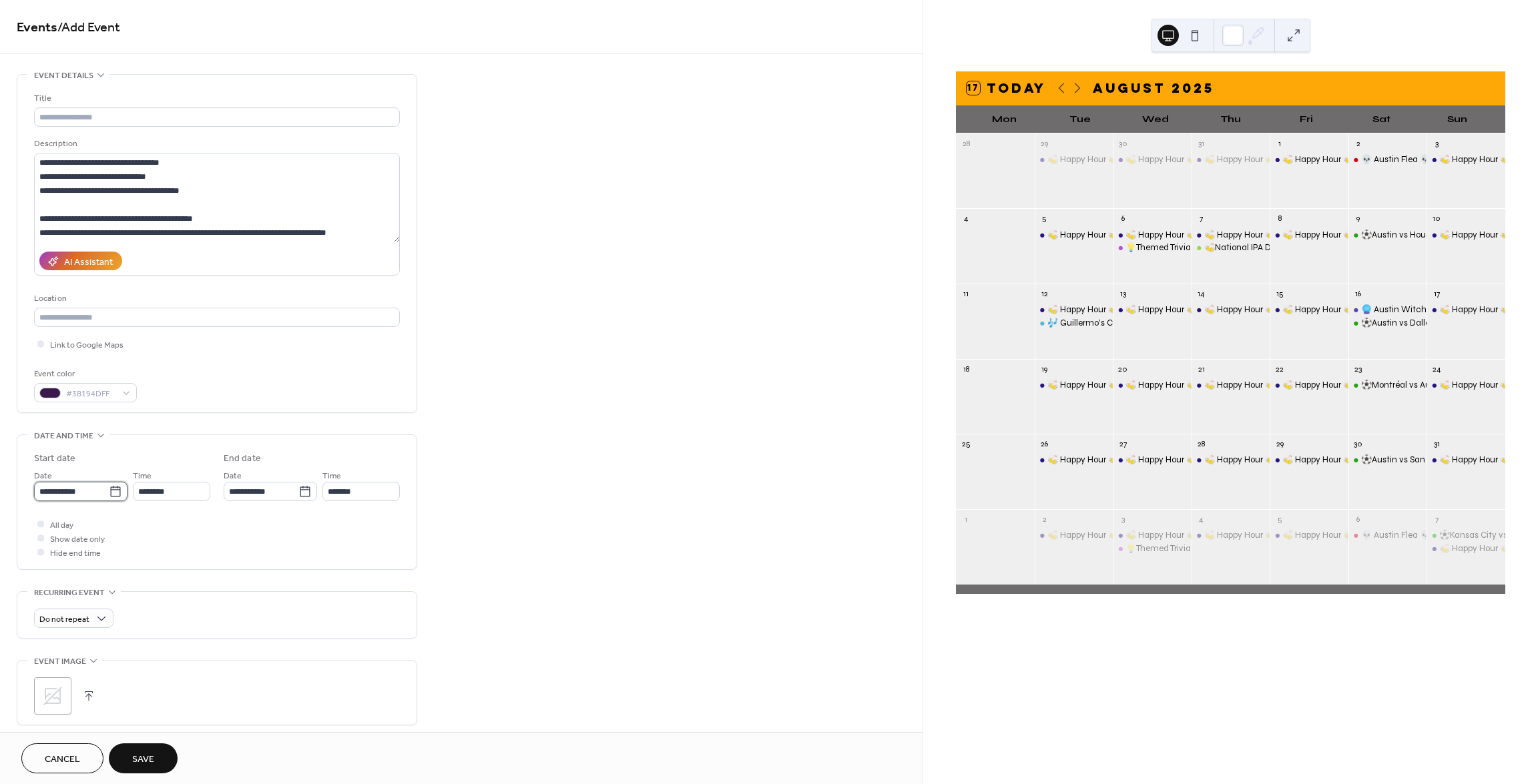 click on "**********" at bounding box center [71, 491] 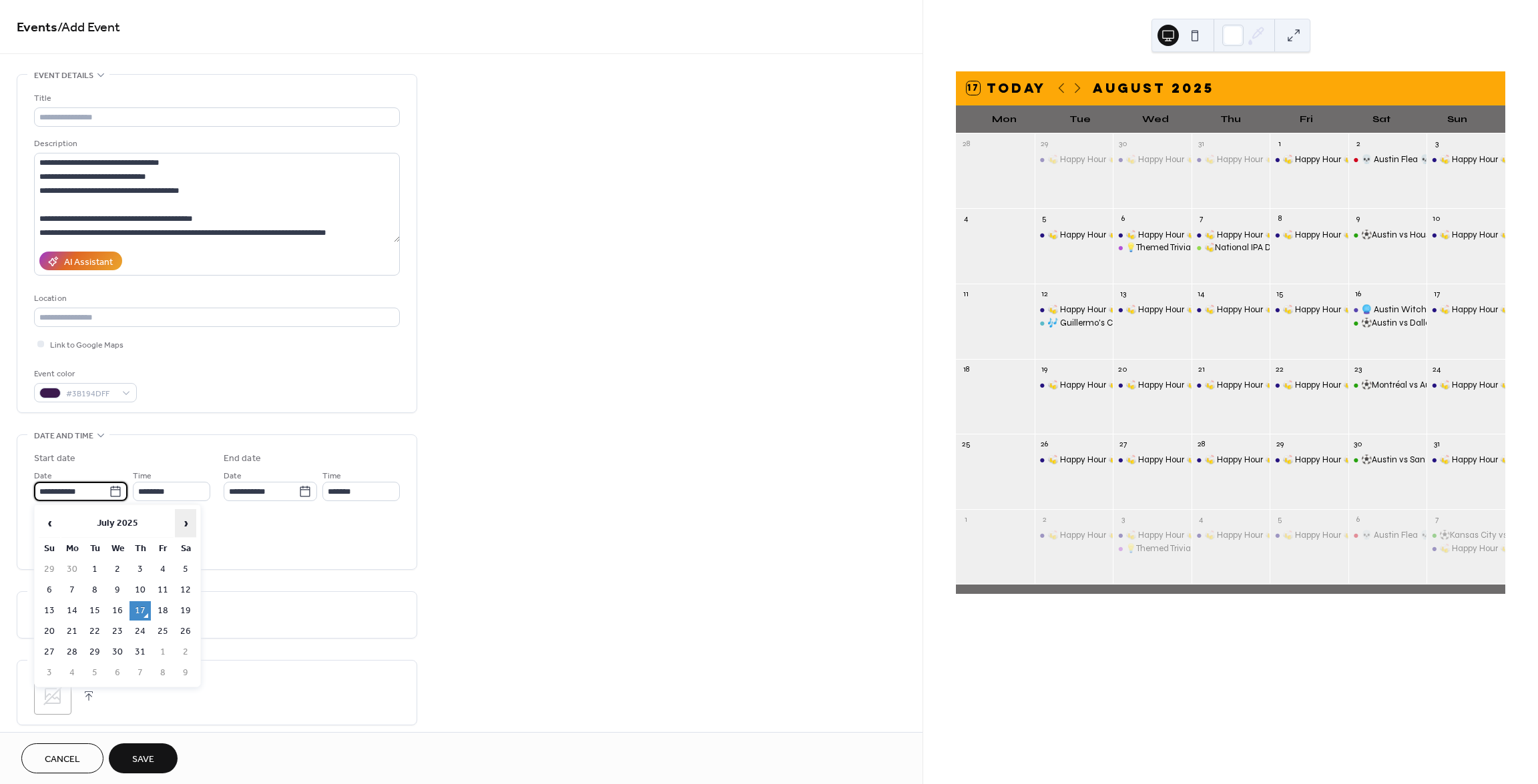 click on "›" at bounding box center (186, 523) 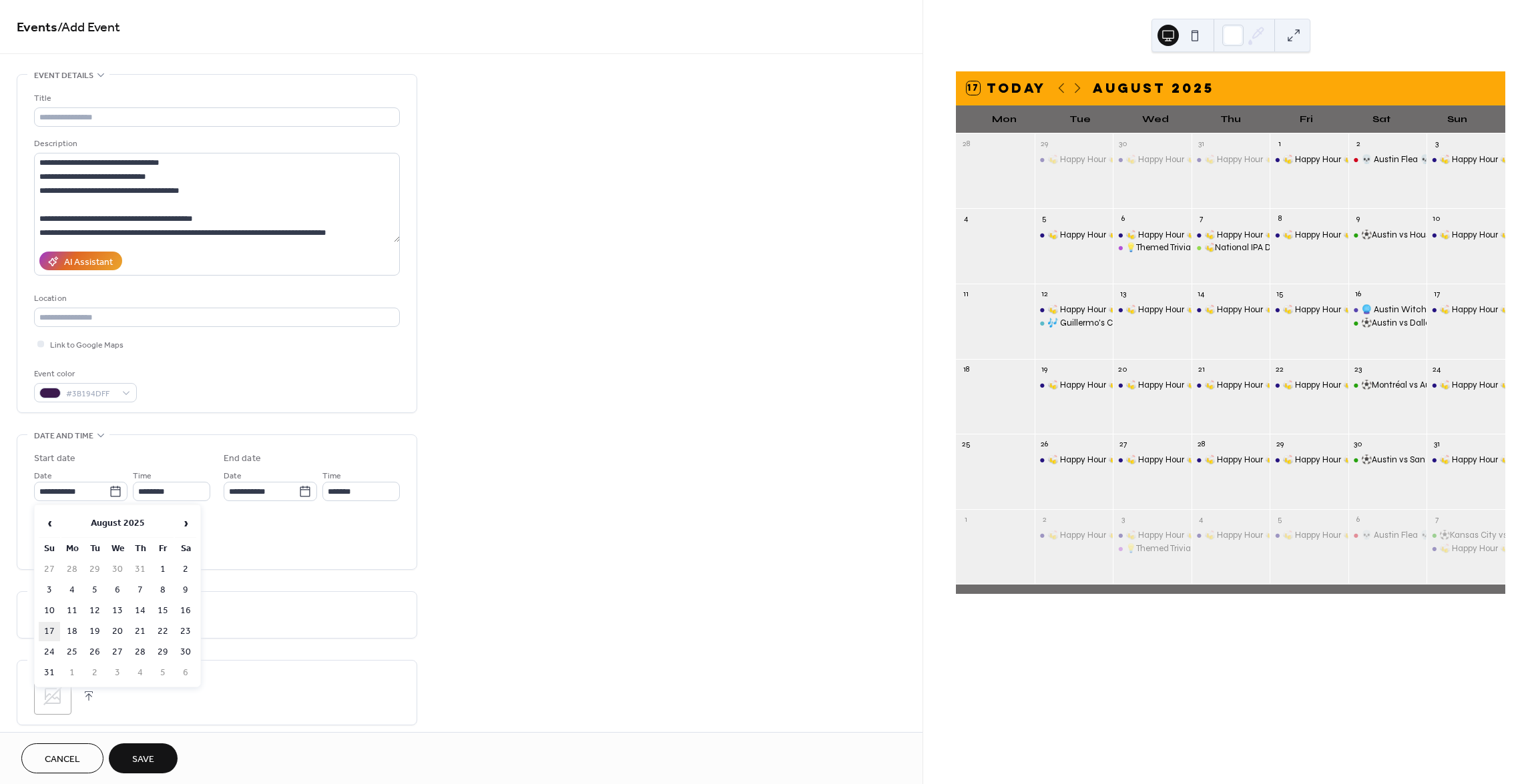click on "17" at bounding box center [49, 631] 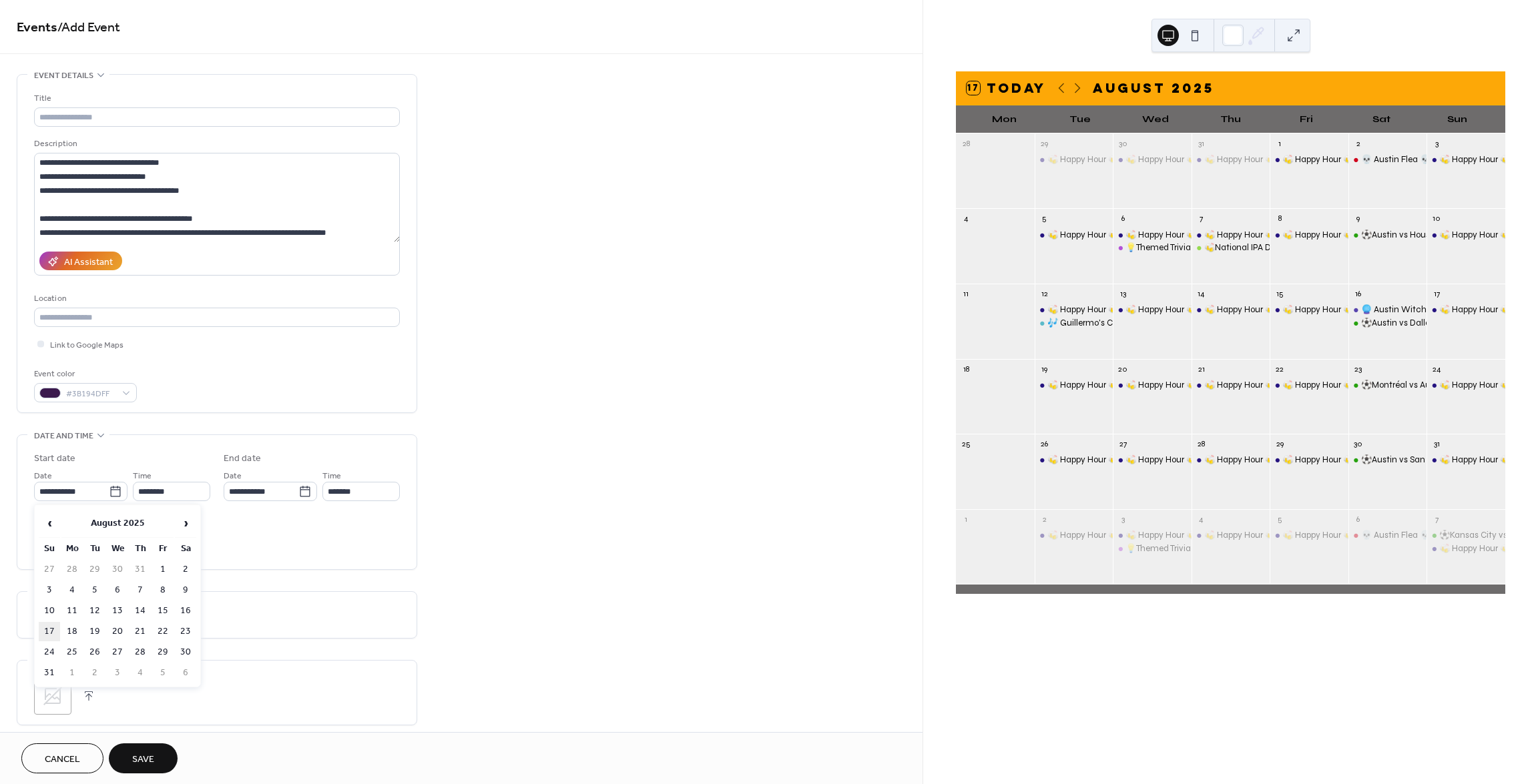 type on "**********" 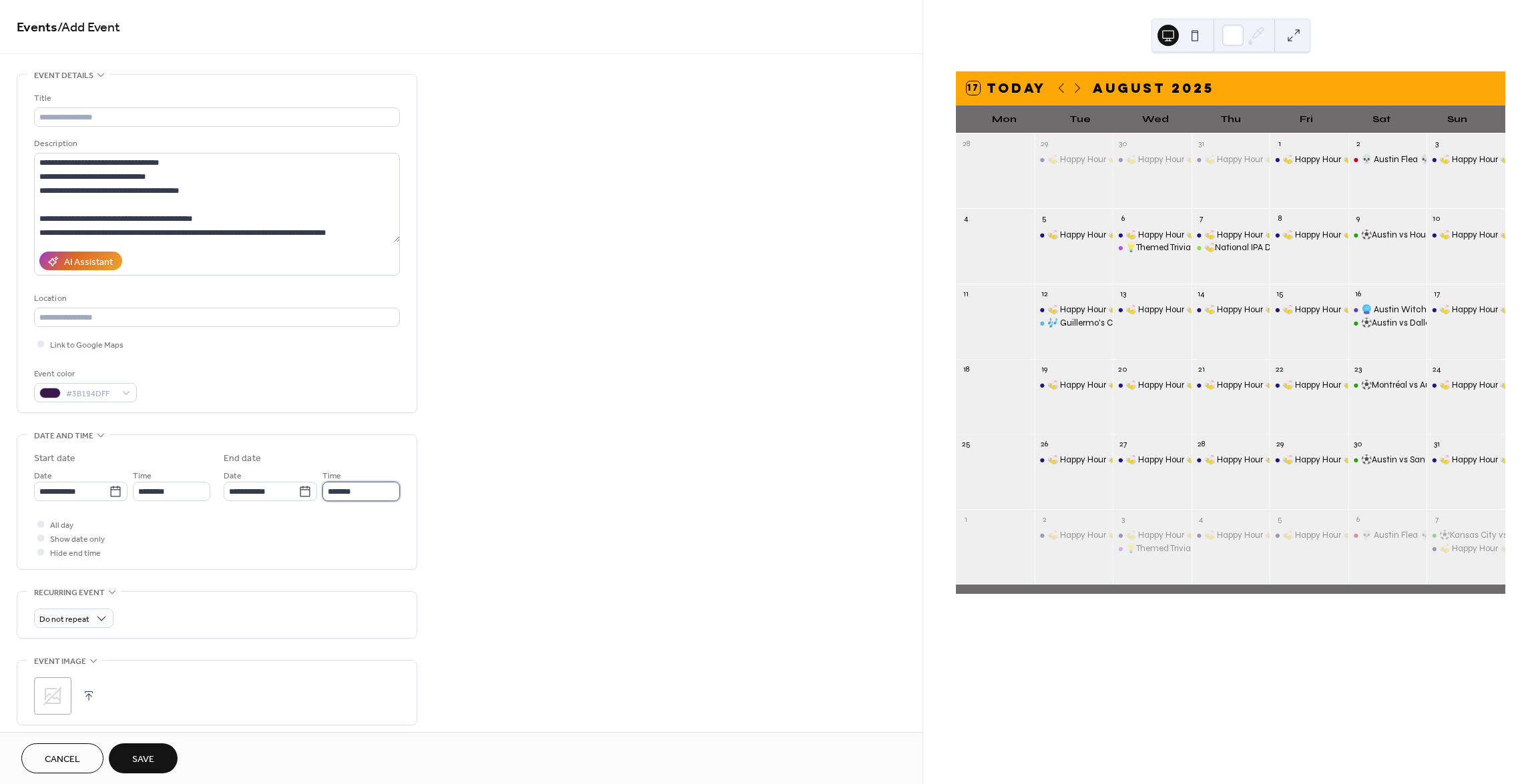 click on "*******" at bounding box center [361, 491] 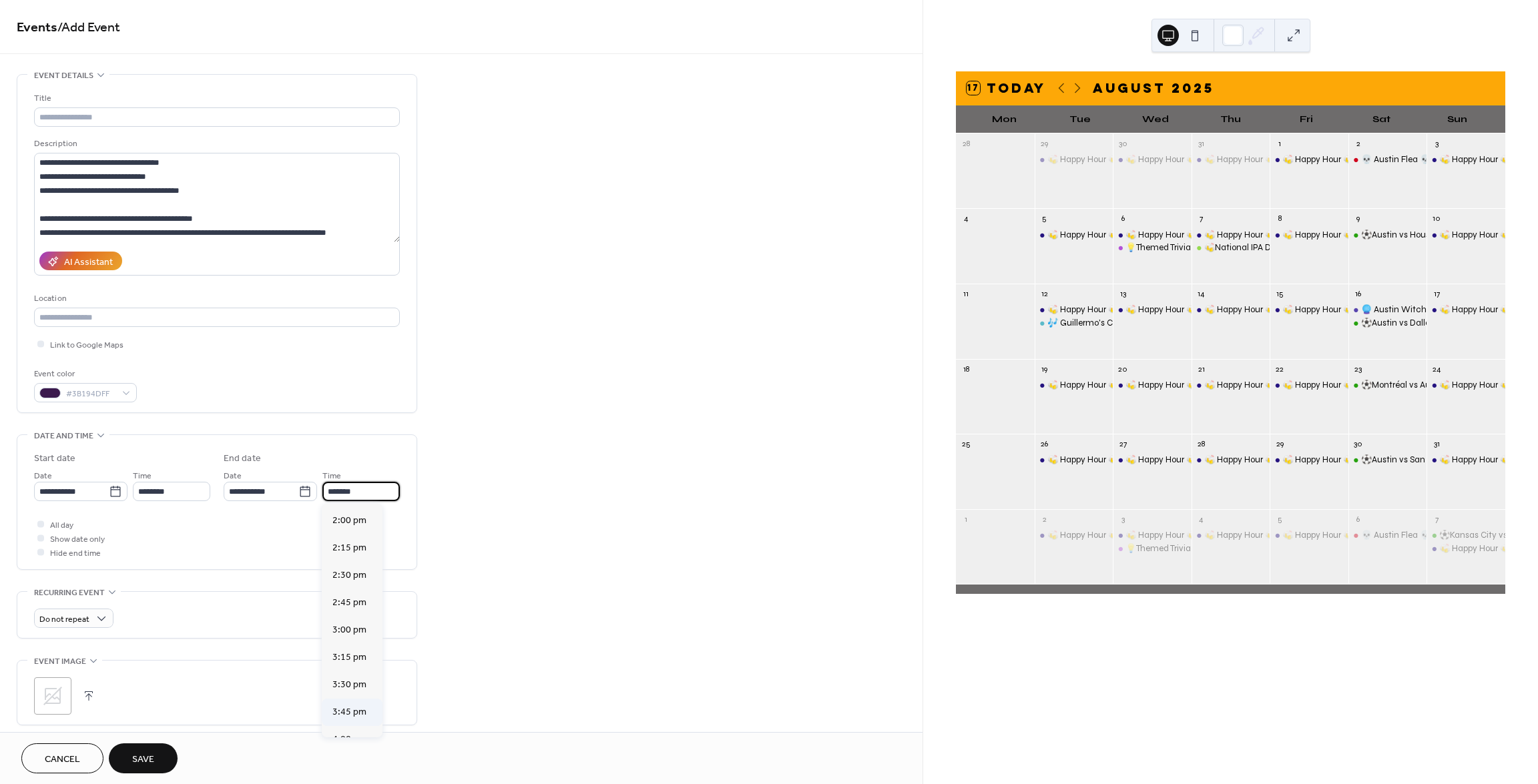 scroll, scrollTop: 200, scrollLeft: 0, axis: vertical 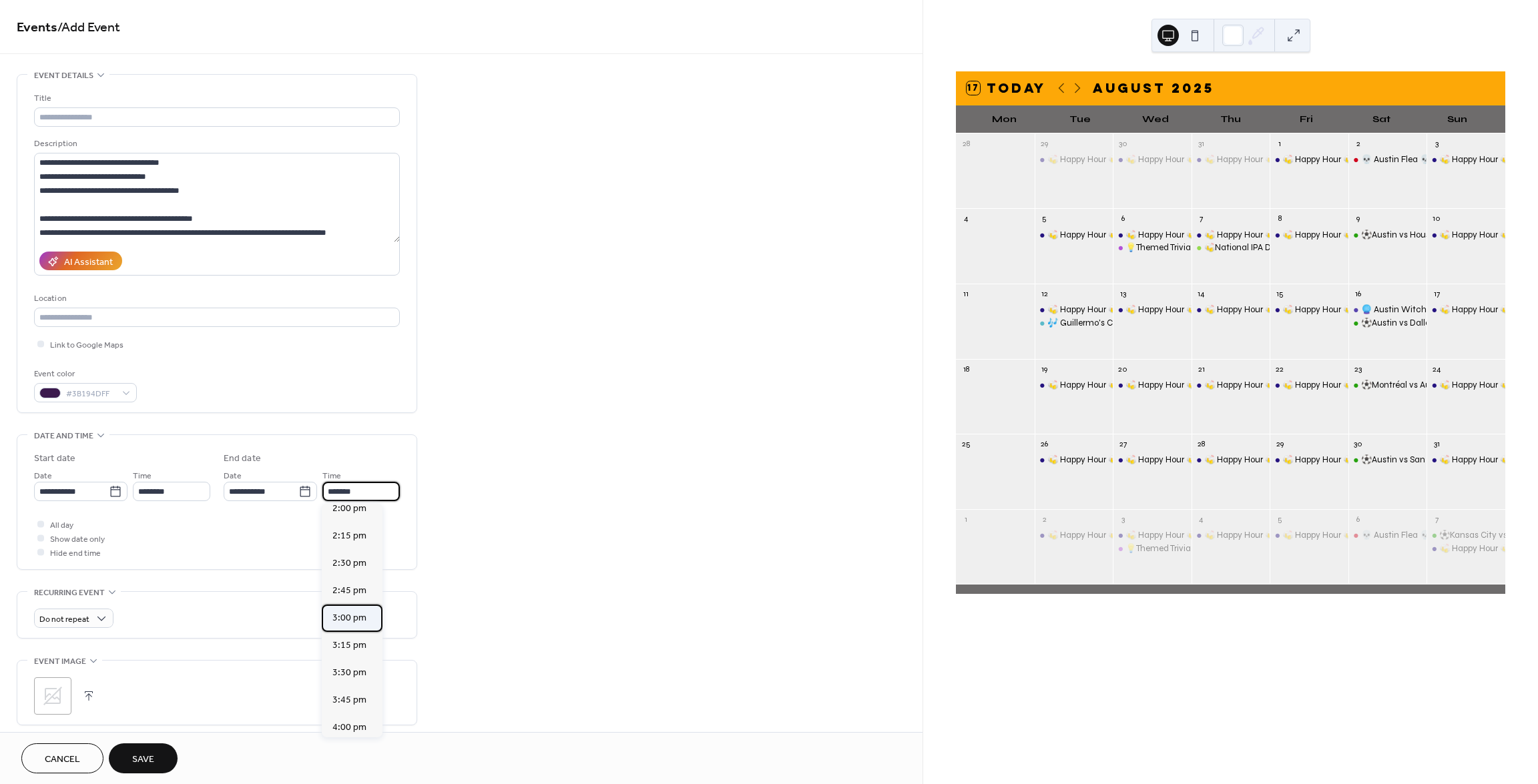 click on "3:00 pm" at bounding box center (352, 618) 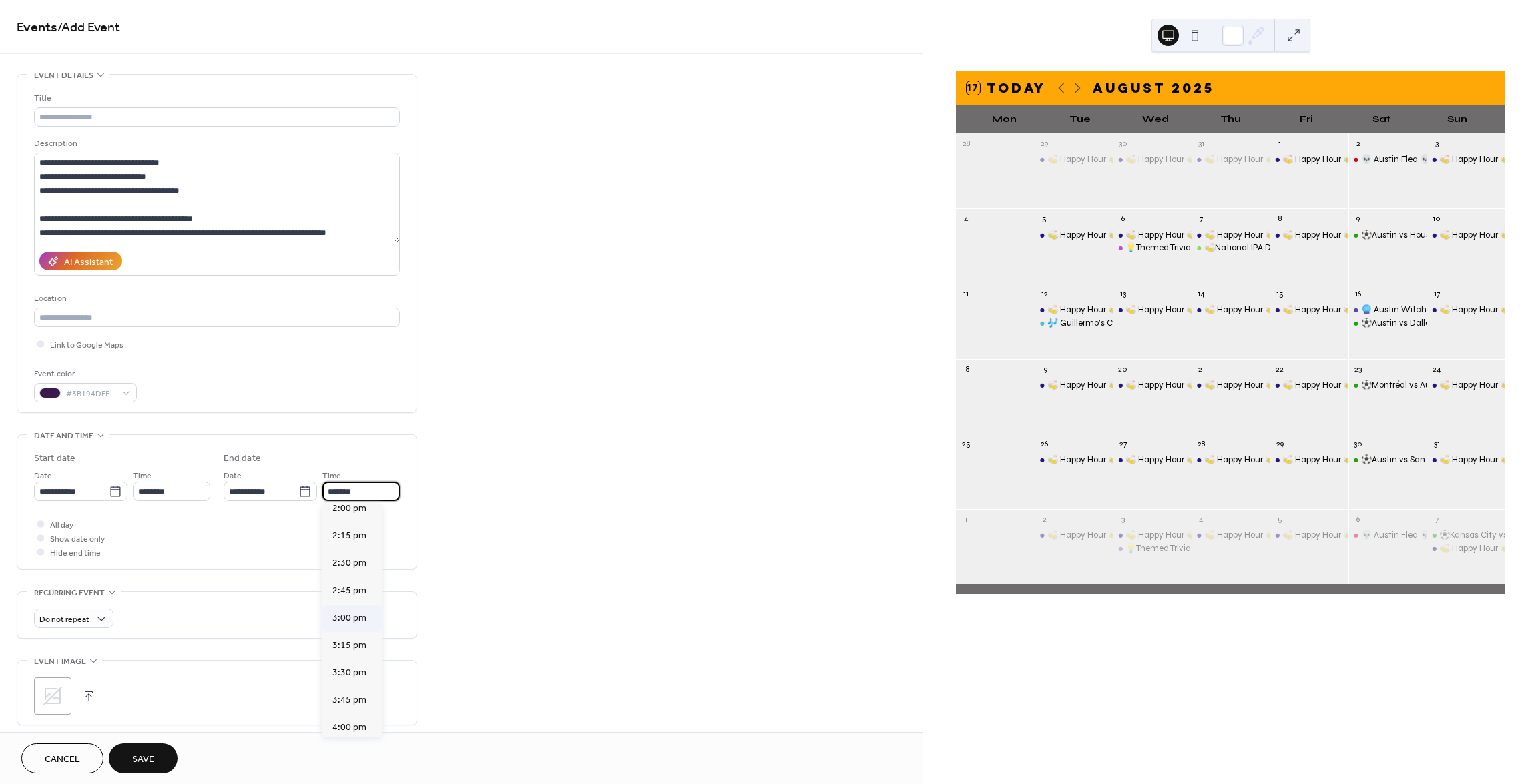 type on "*******" 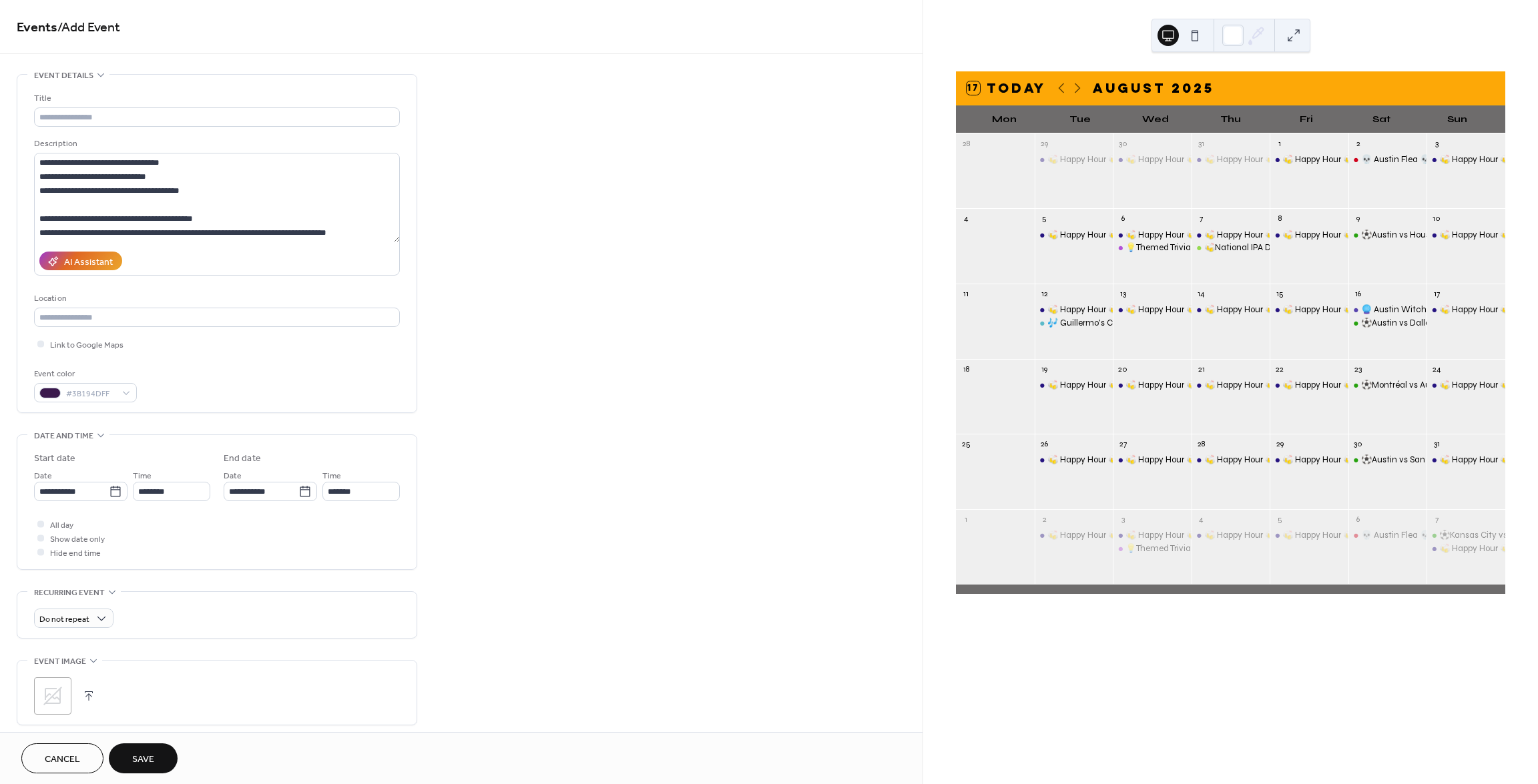 click 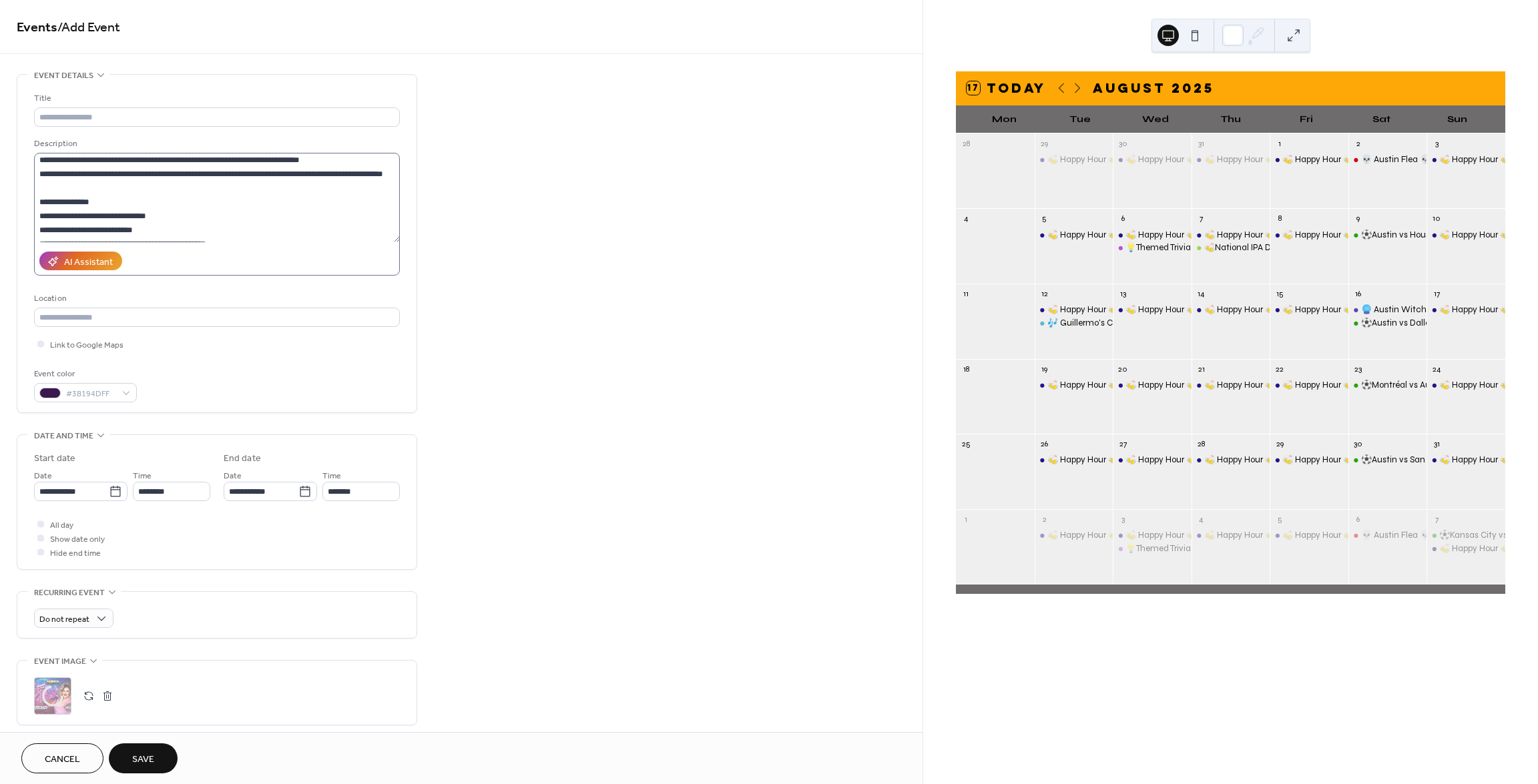 scroll, scrollTop: 0, scrollLeft: 0, axis: both 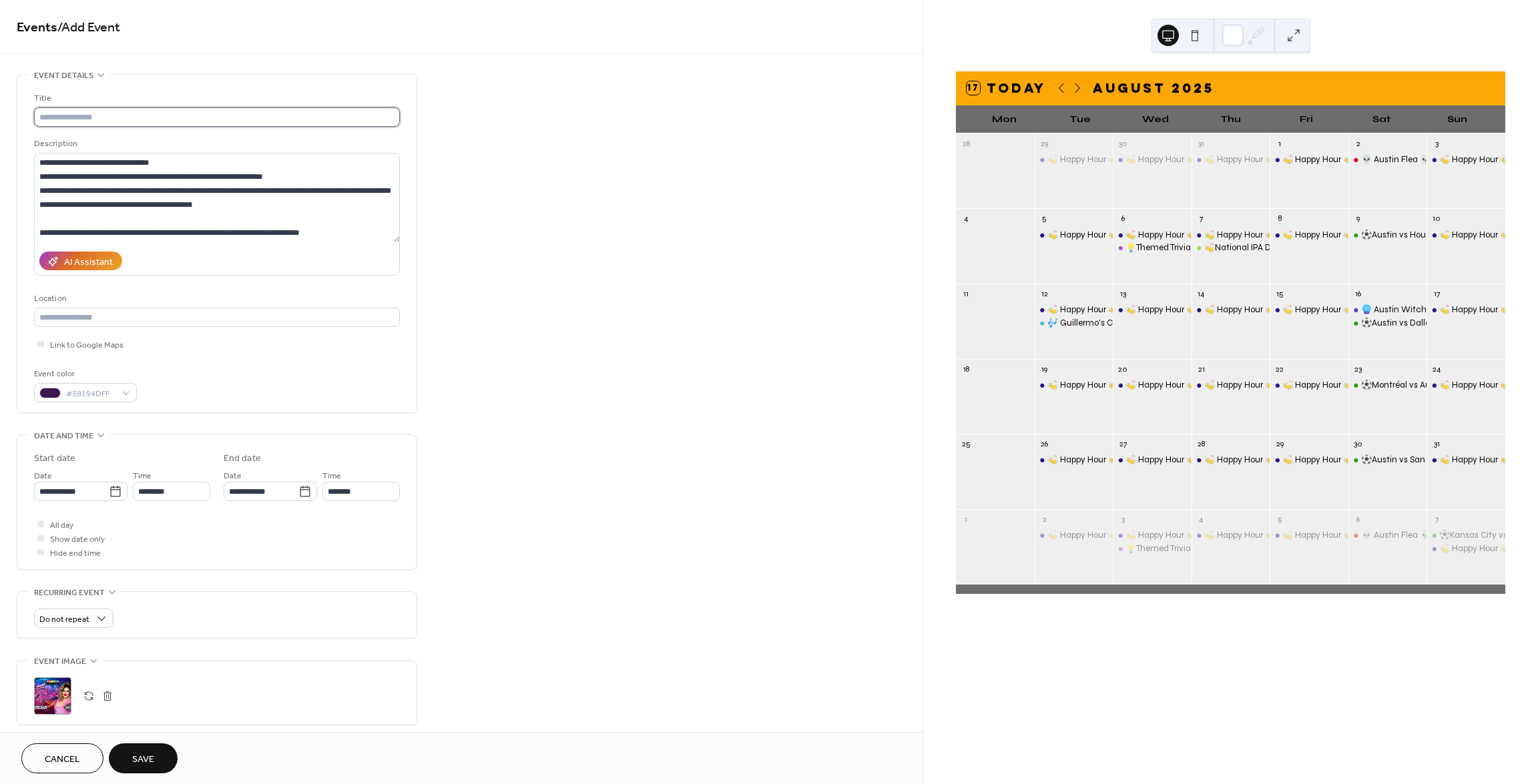 click at bounding box center [217, 117] 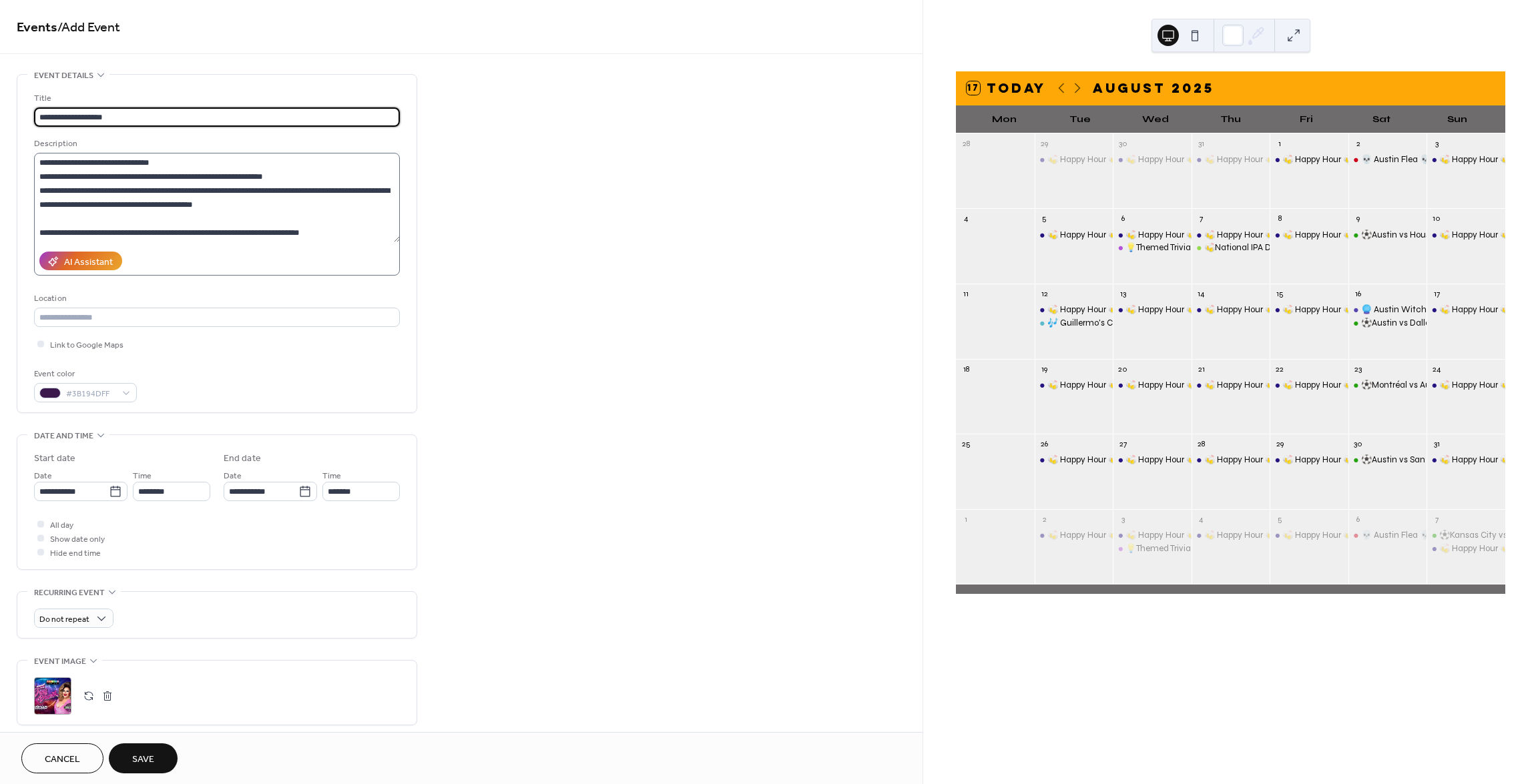 type on "**********" 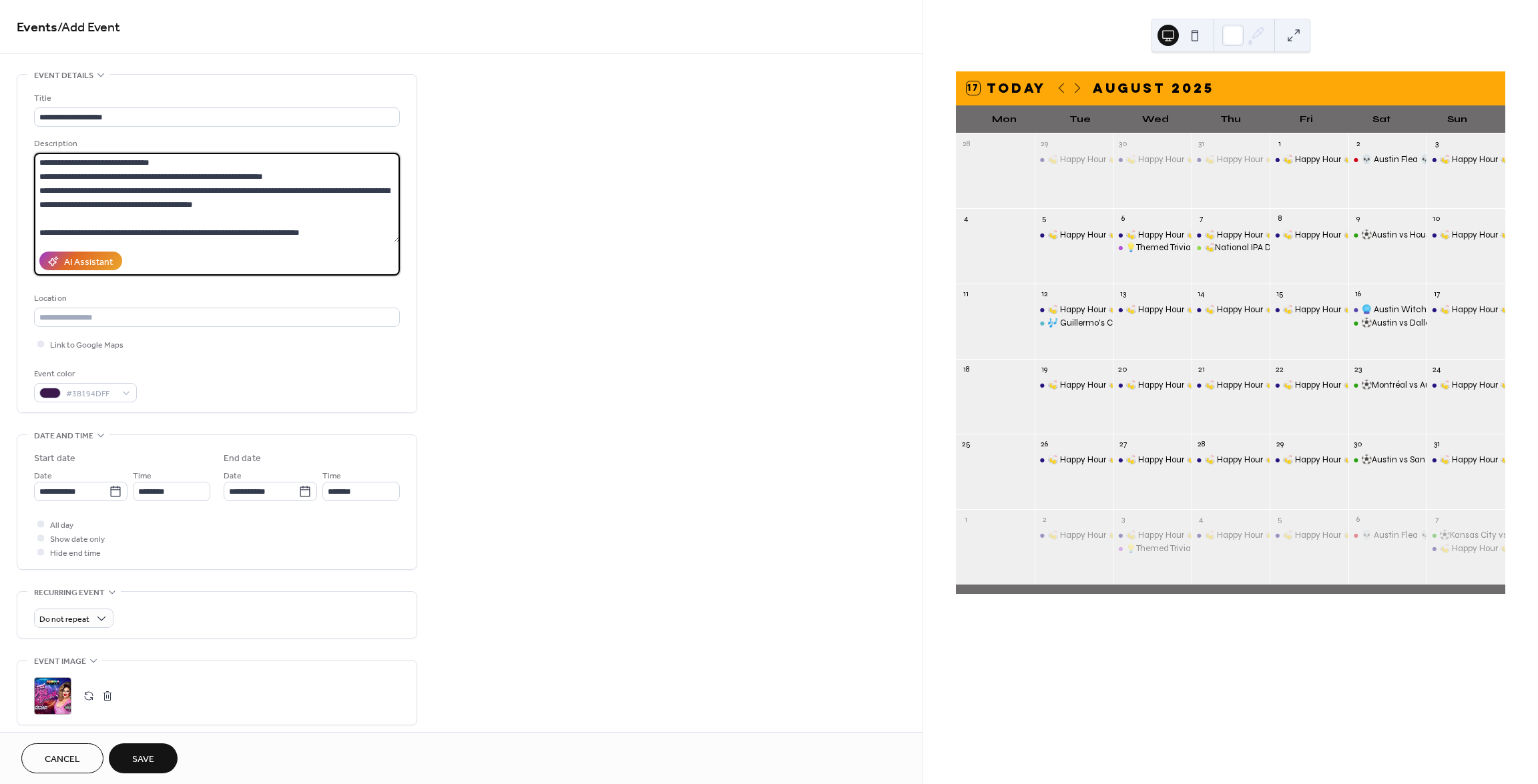drag, startPoint x: 41, startPoint y: 174, endPoint x: 34, endPoint y: 155, distance: 20.248457 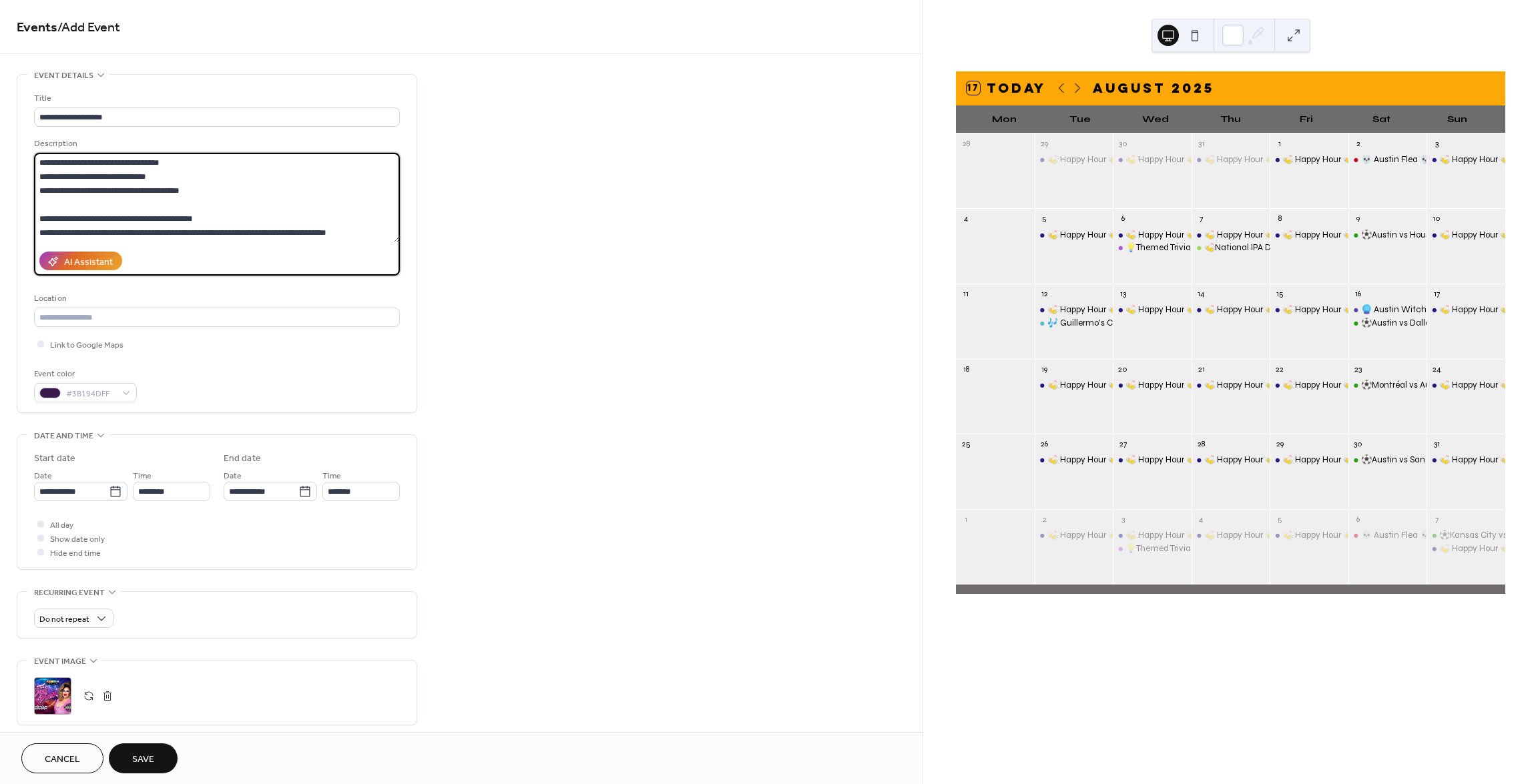 scroll, scrollTop: 280, scrollLeft: 0, axis: vertical 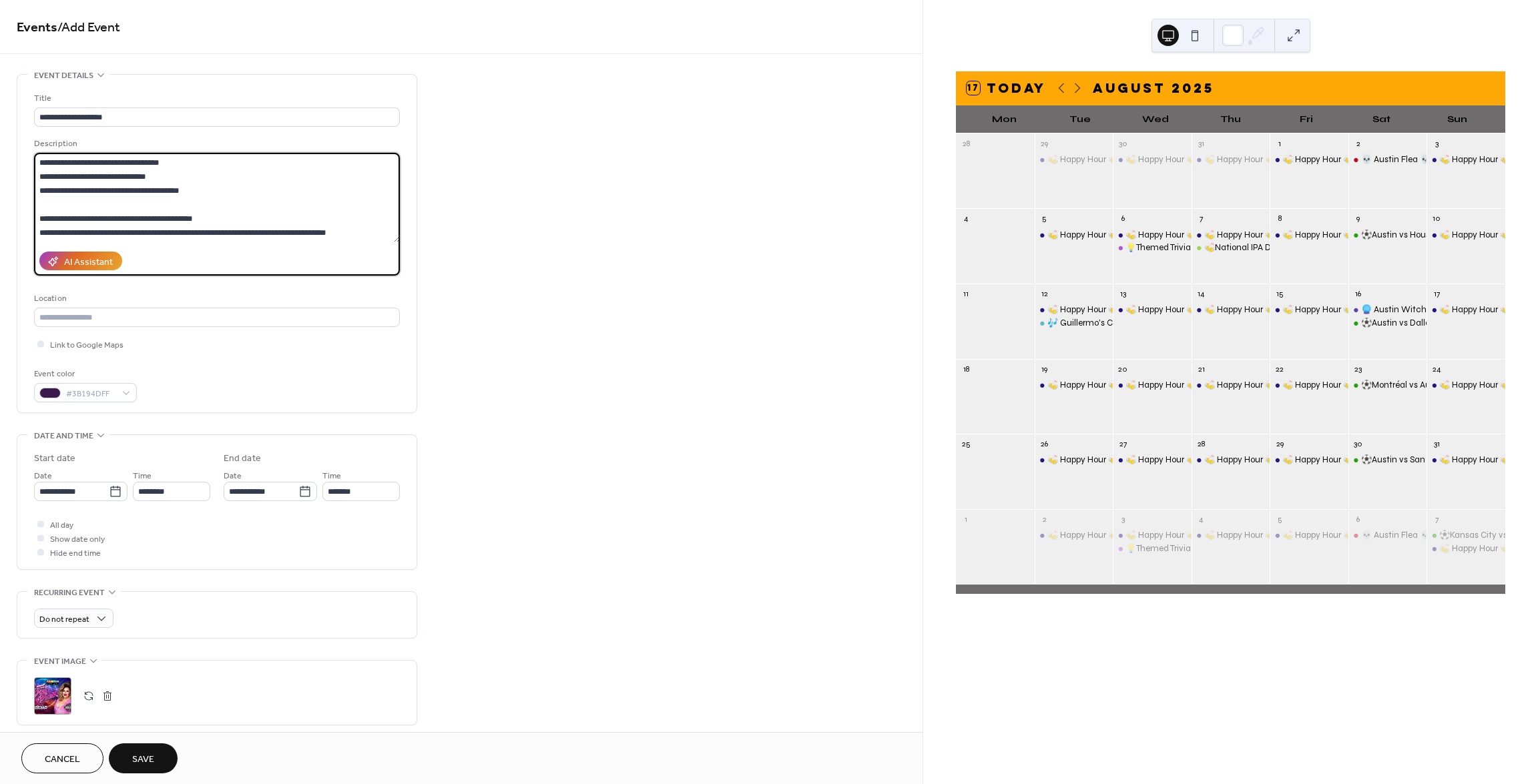 type on "**********" 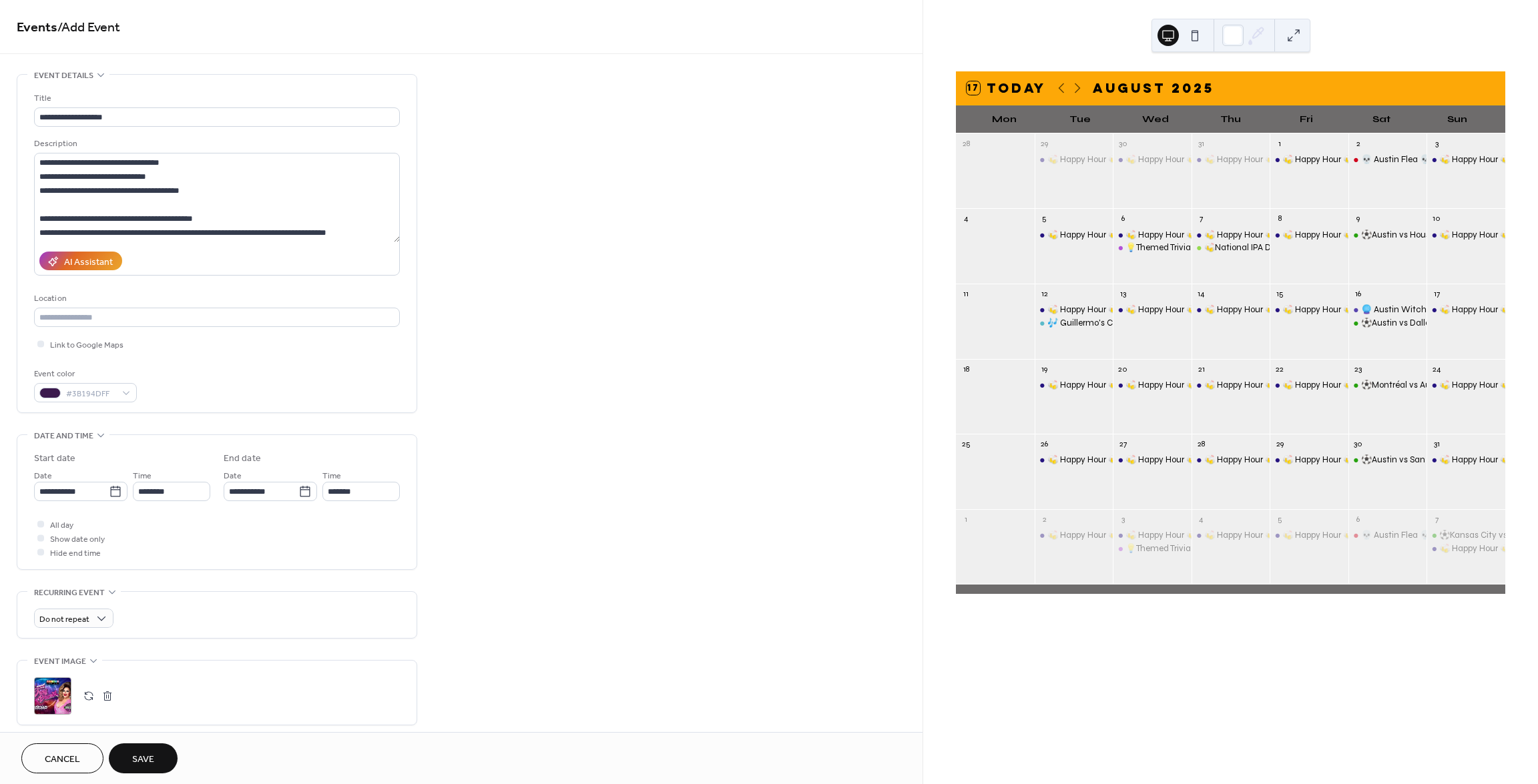 click on "Save" at bounding box center [143, 759] 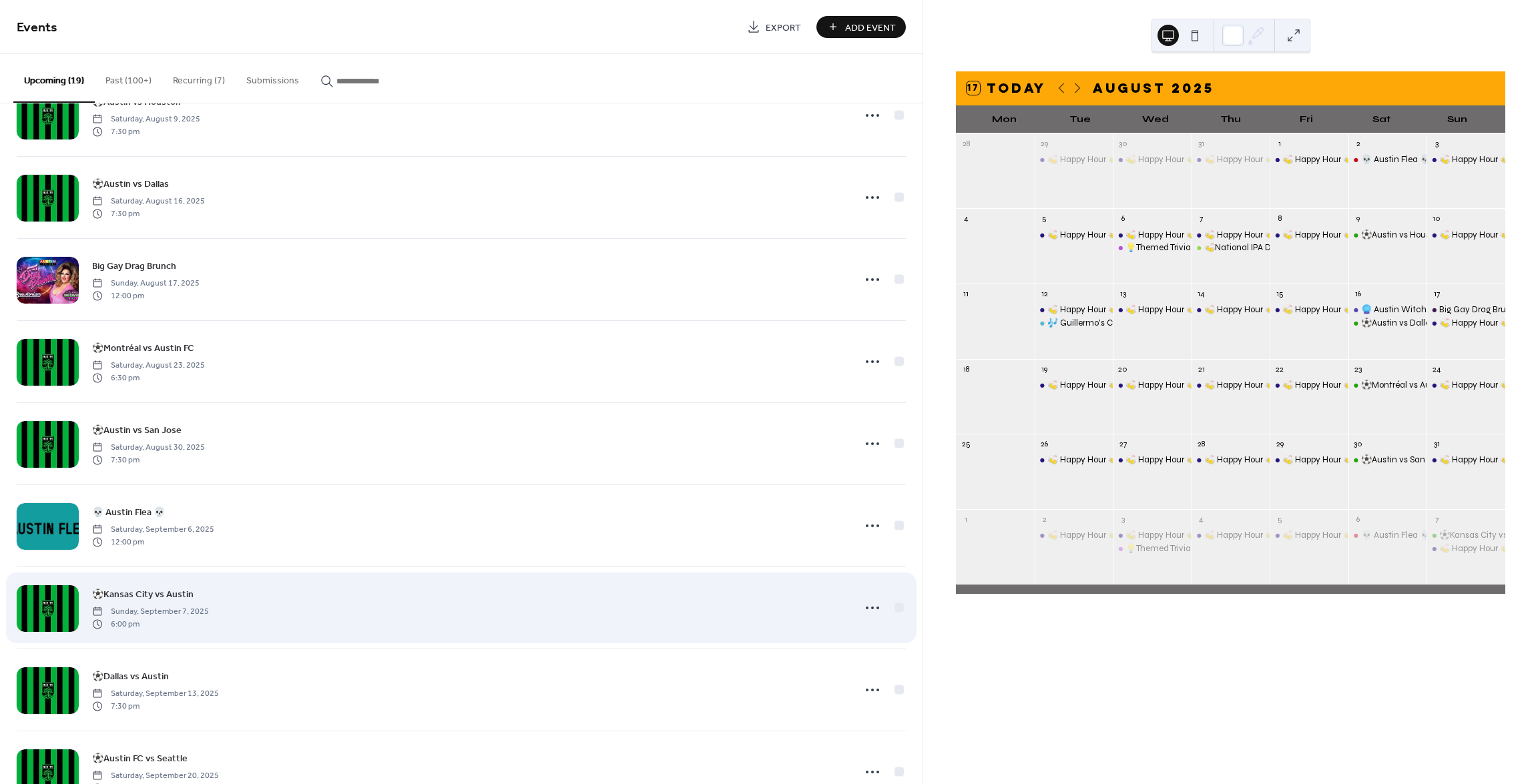 scroll, scrollTop: 400, scrollLeft: 0, axis: vertical 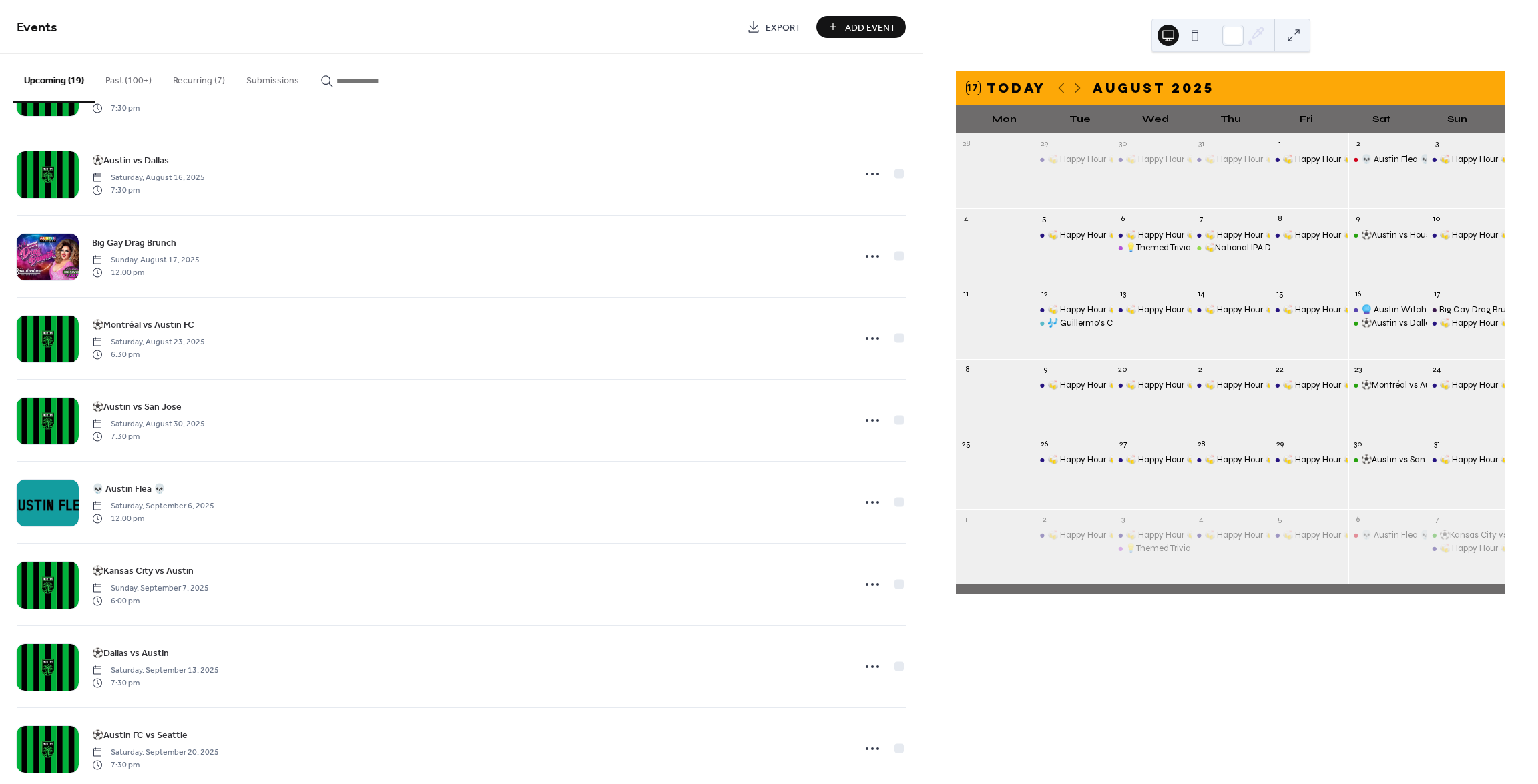 click on "Recurring (7)" at bounding box center [199, 77] 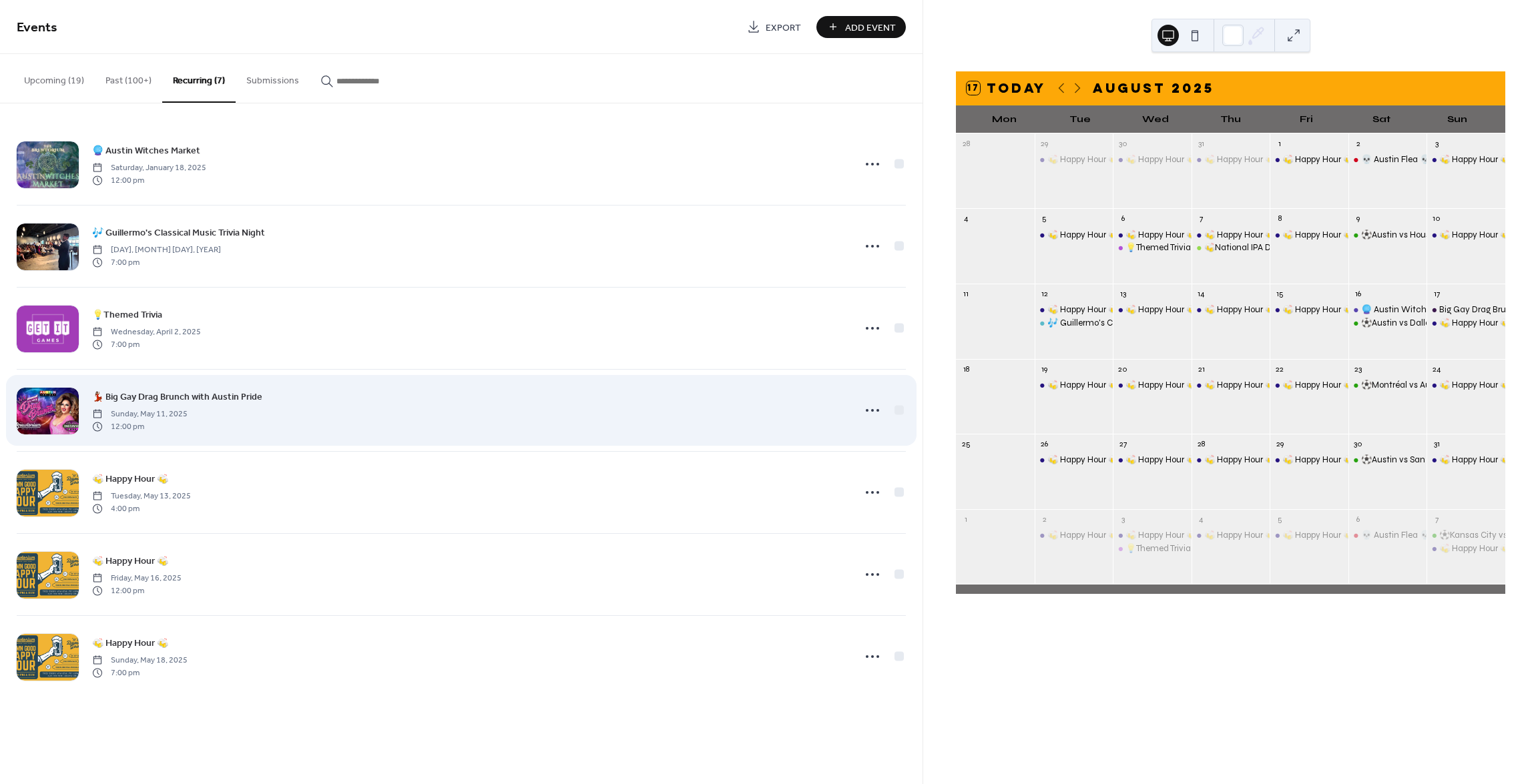 click on "💃🏽 Big Gay Drag Brunch with Austin Pride Sunday, [MONTH] [DAY], [YEAR] 12:00 pm" at bounding box center (469, 410) 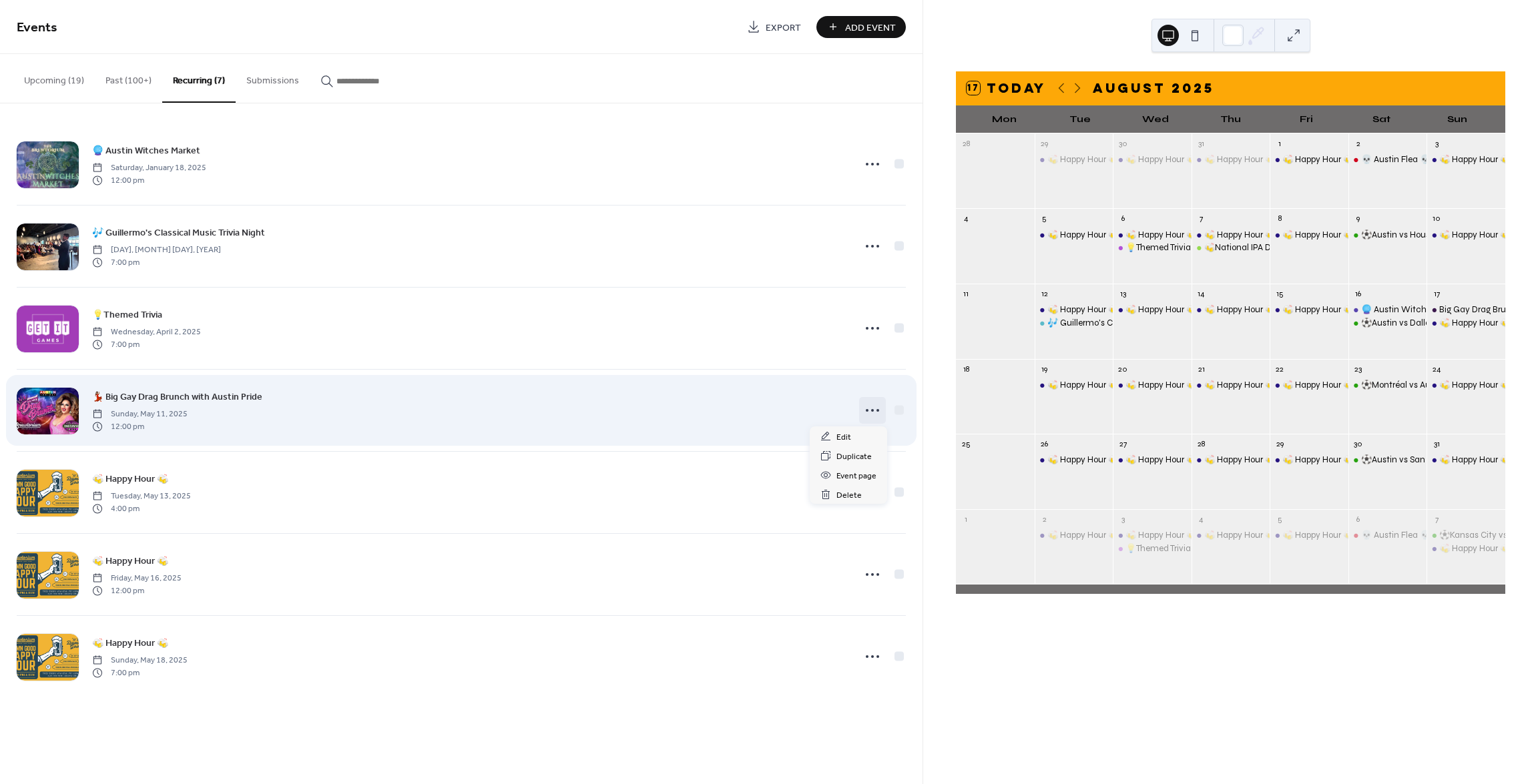 click 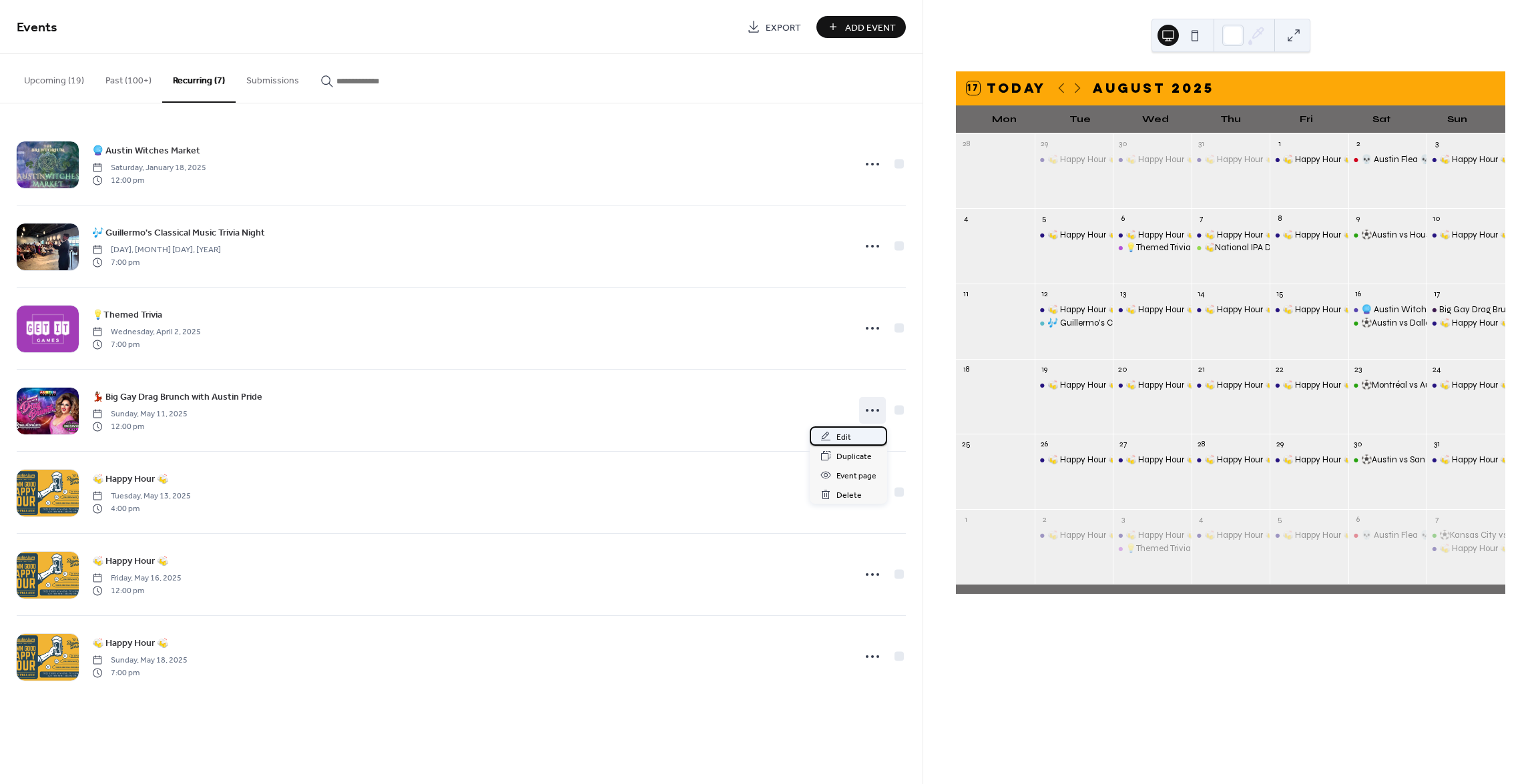 click on "Edit" at bounding box center (848, 436) 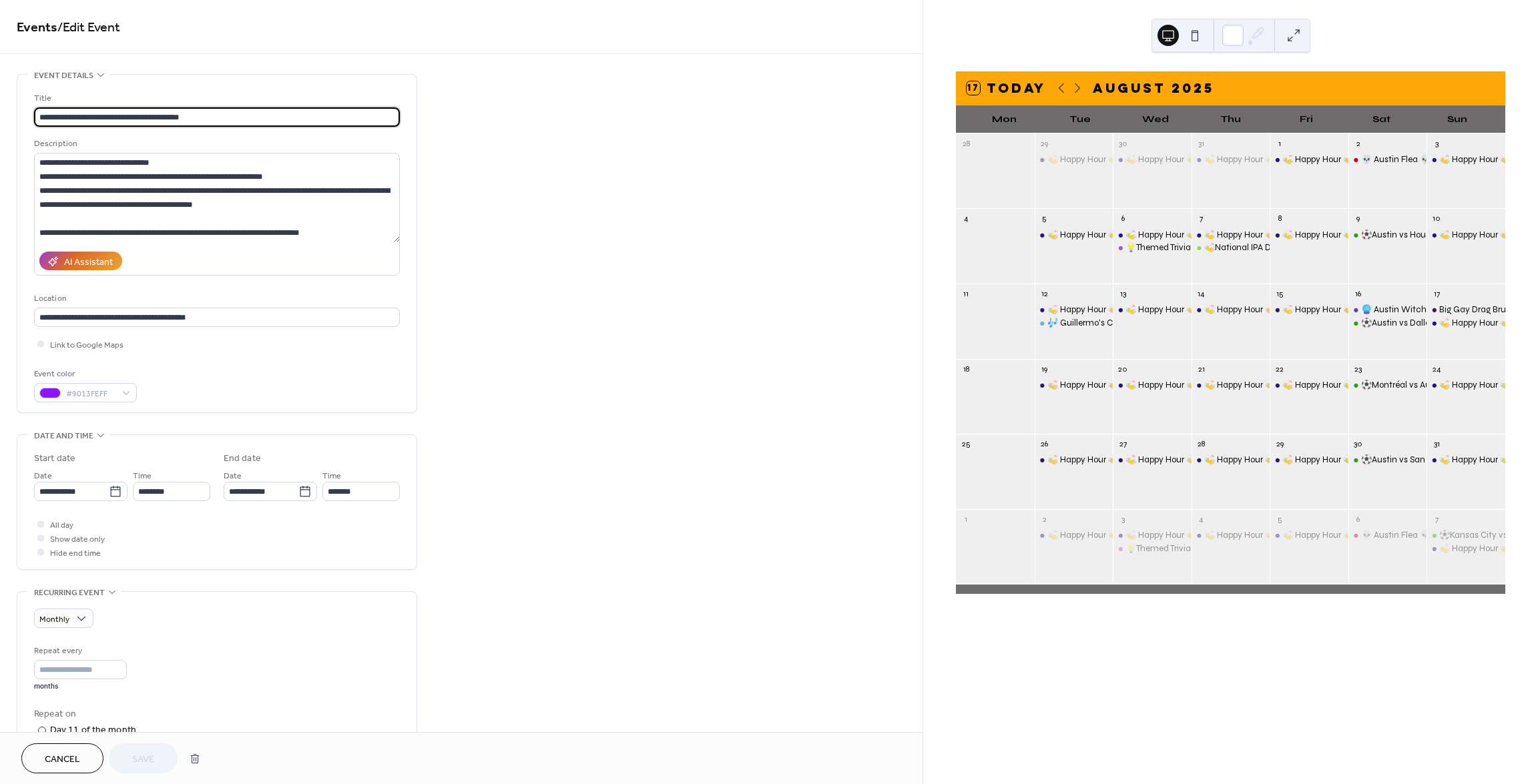 drag, startPoint x: 204, startPoint y: 119, endPoint x: -57, endPoint y: 73, distance: 265.02264 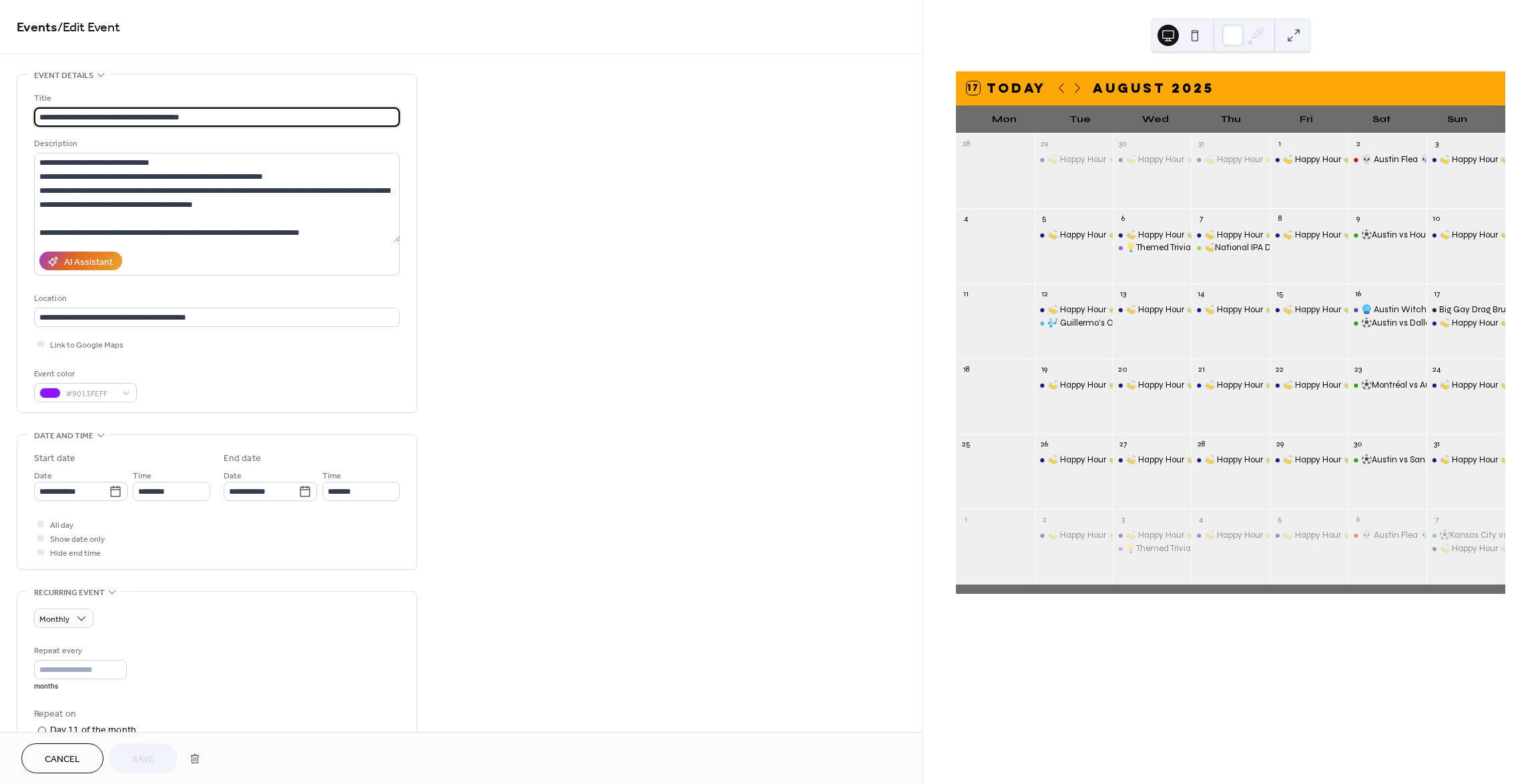 click on "**********" at bounding box center (769, 392) 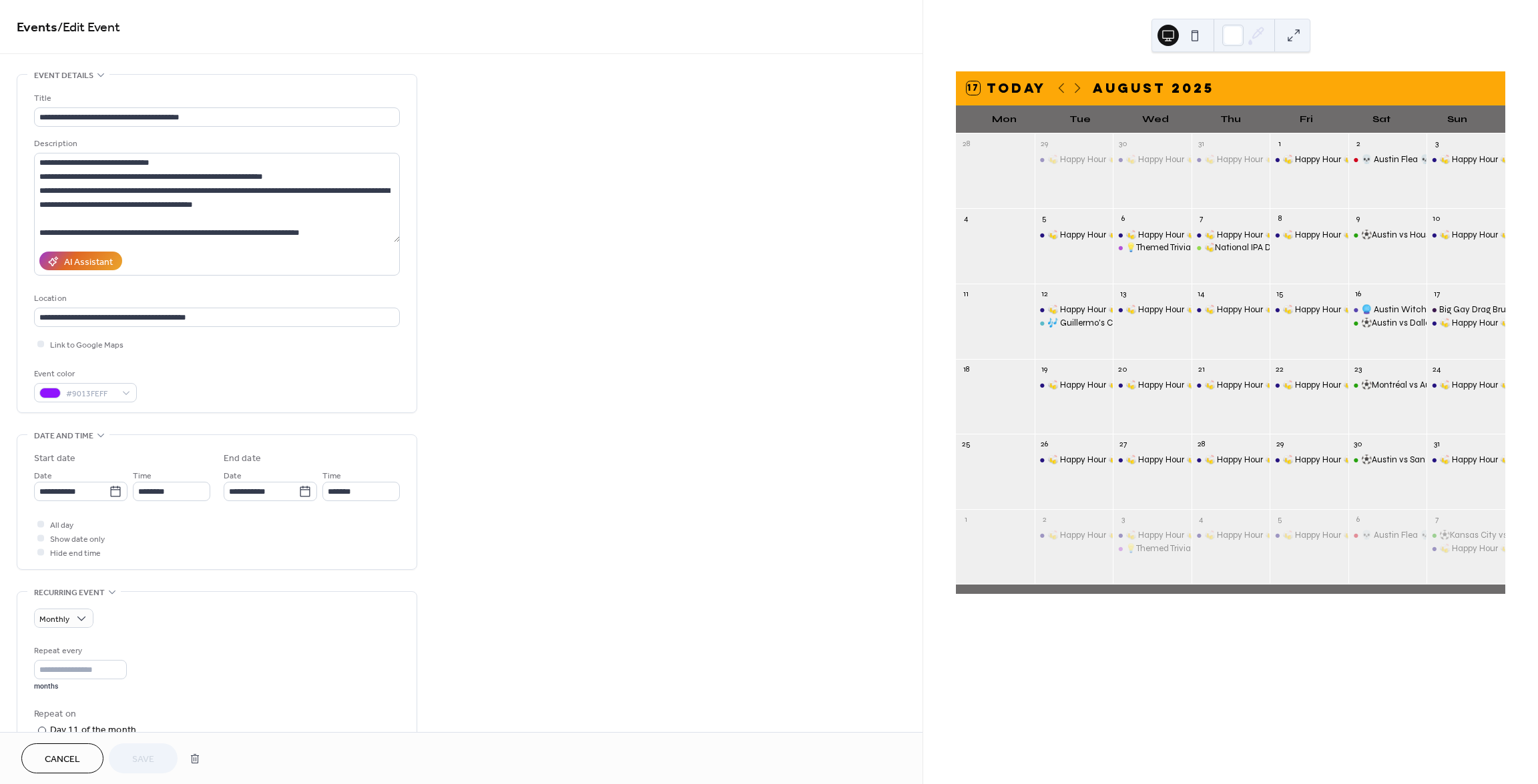 click on "Cancel" at bounding box center (62, 759) 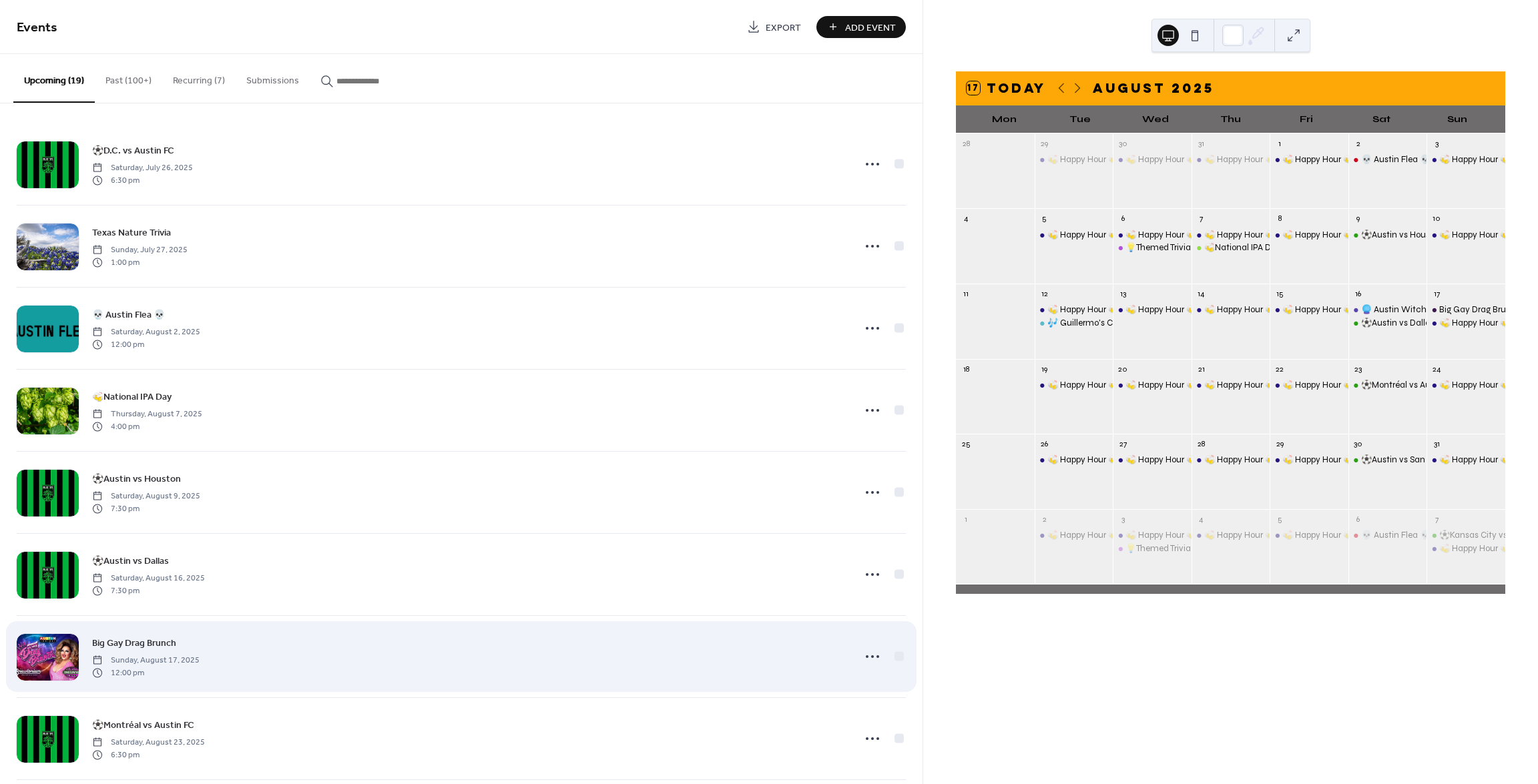 click on "Big Gay Drag Brunch Sunday, [MONTH] [DAY], [YEAR] 12:00 pm" at bounding box center (469, 657) 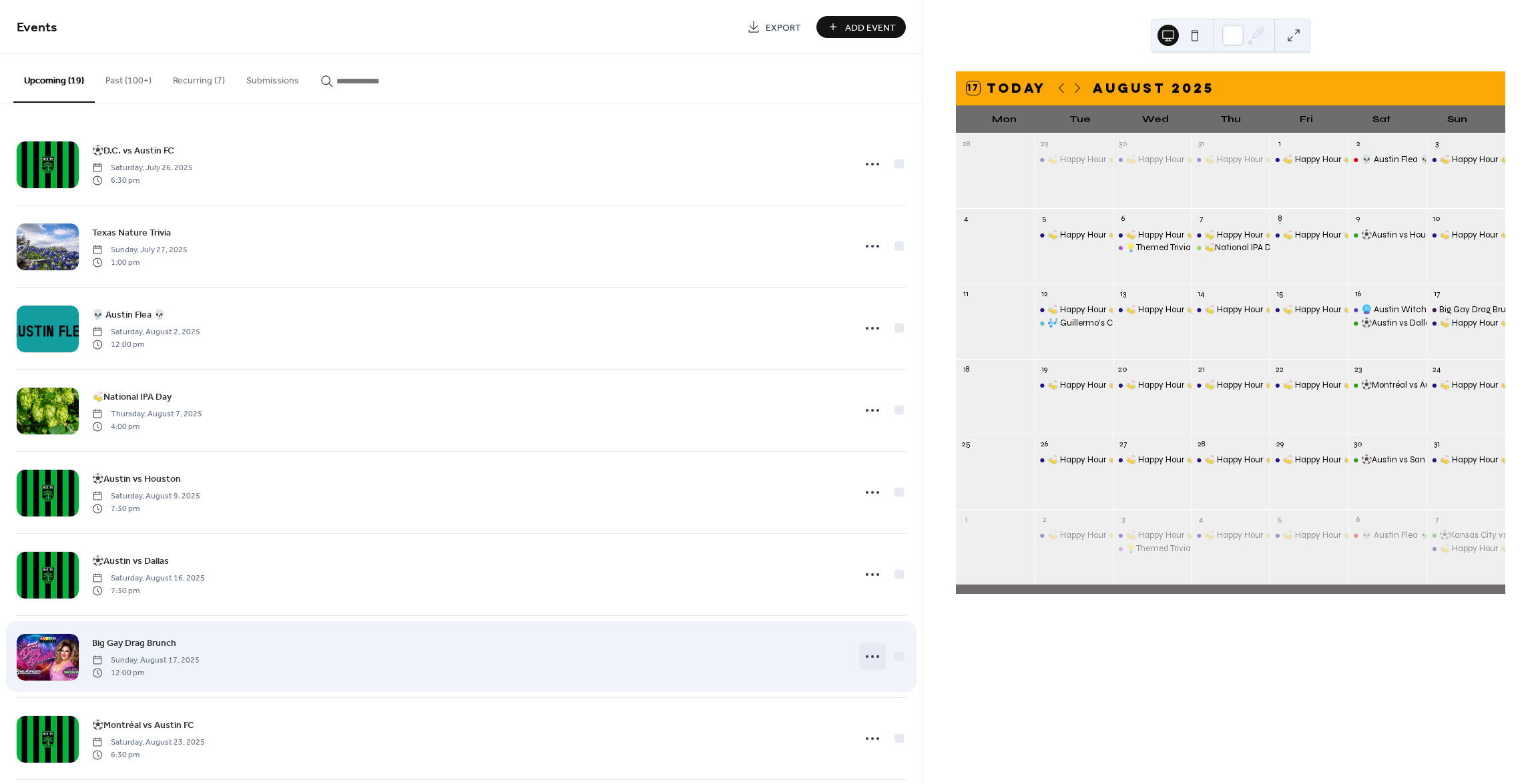 click 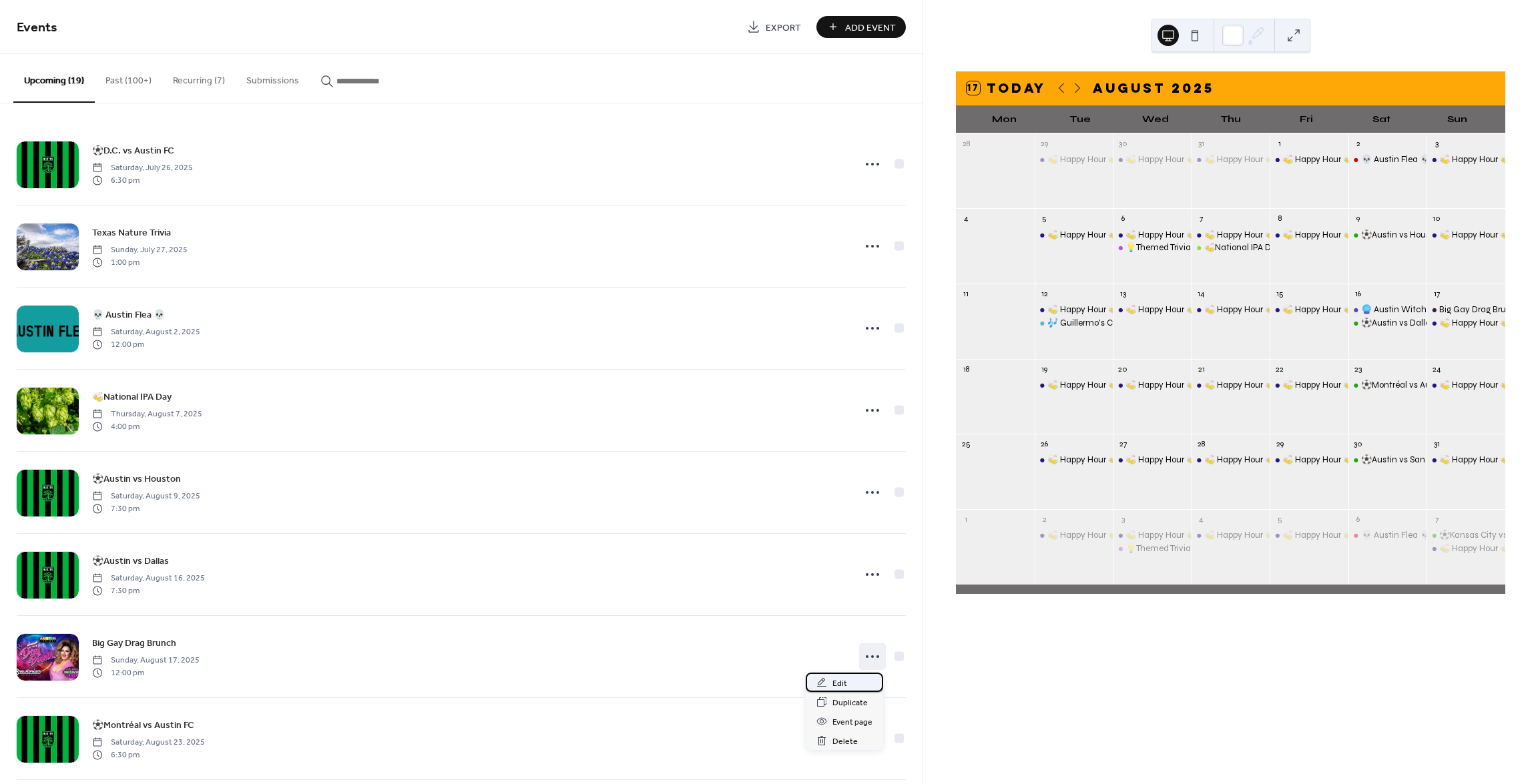 click on "Edit" at bounding box center [840, 683] 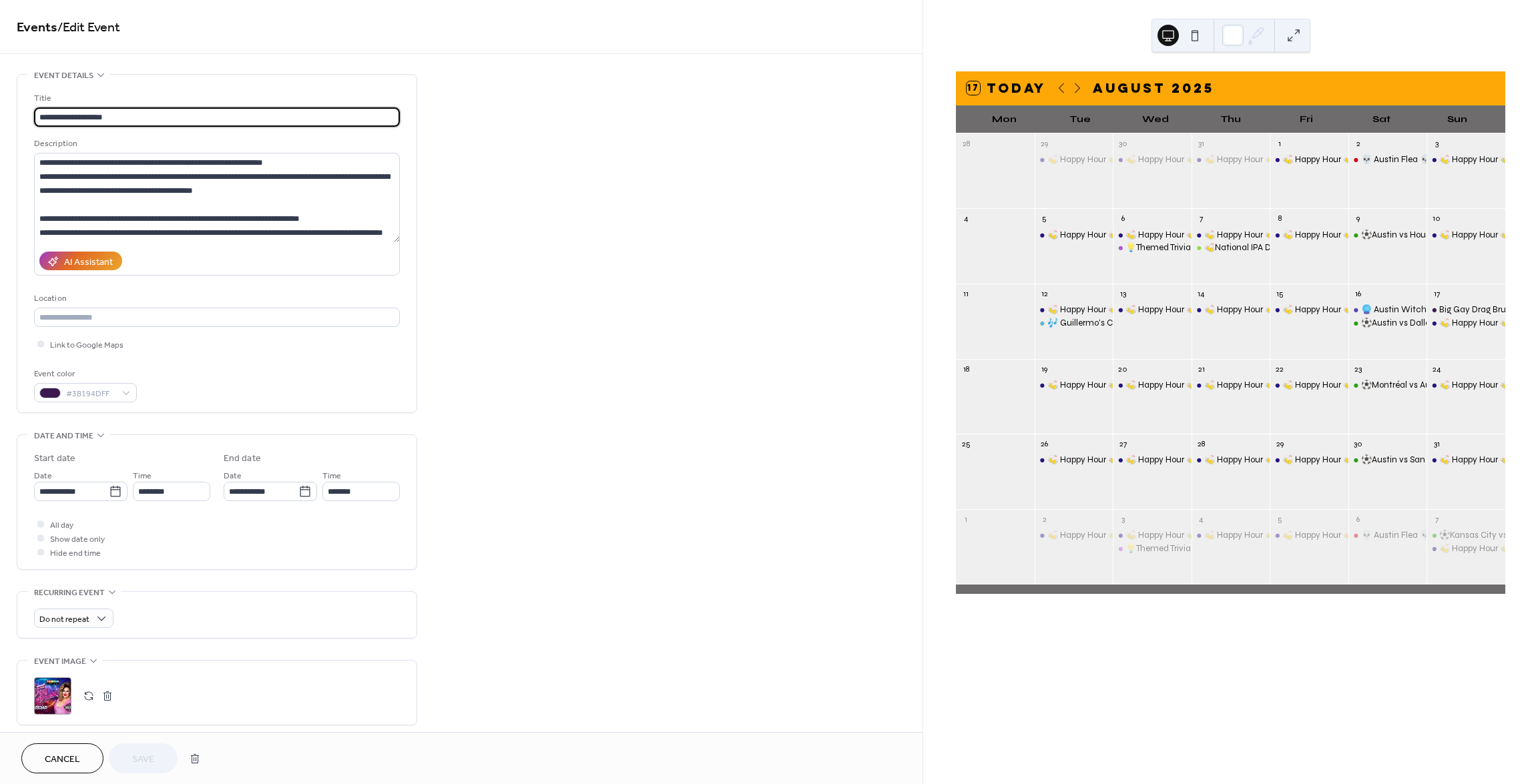 drag, startPoint x: 127, startPoint y: 115, endPoint x: -74, endPoint y: 102, distance: 201.41996 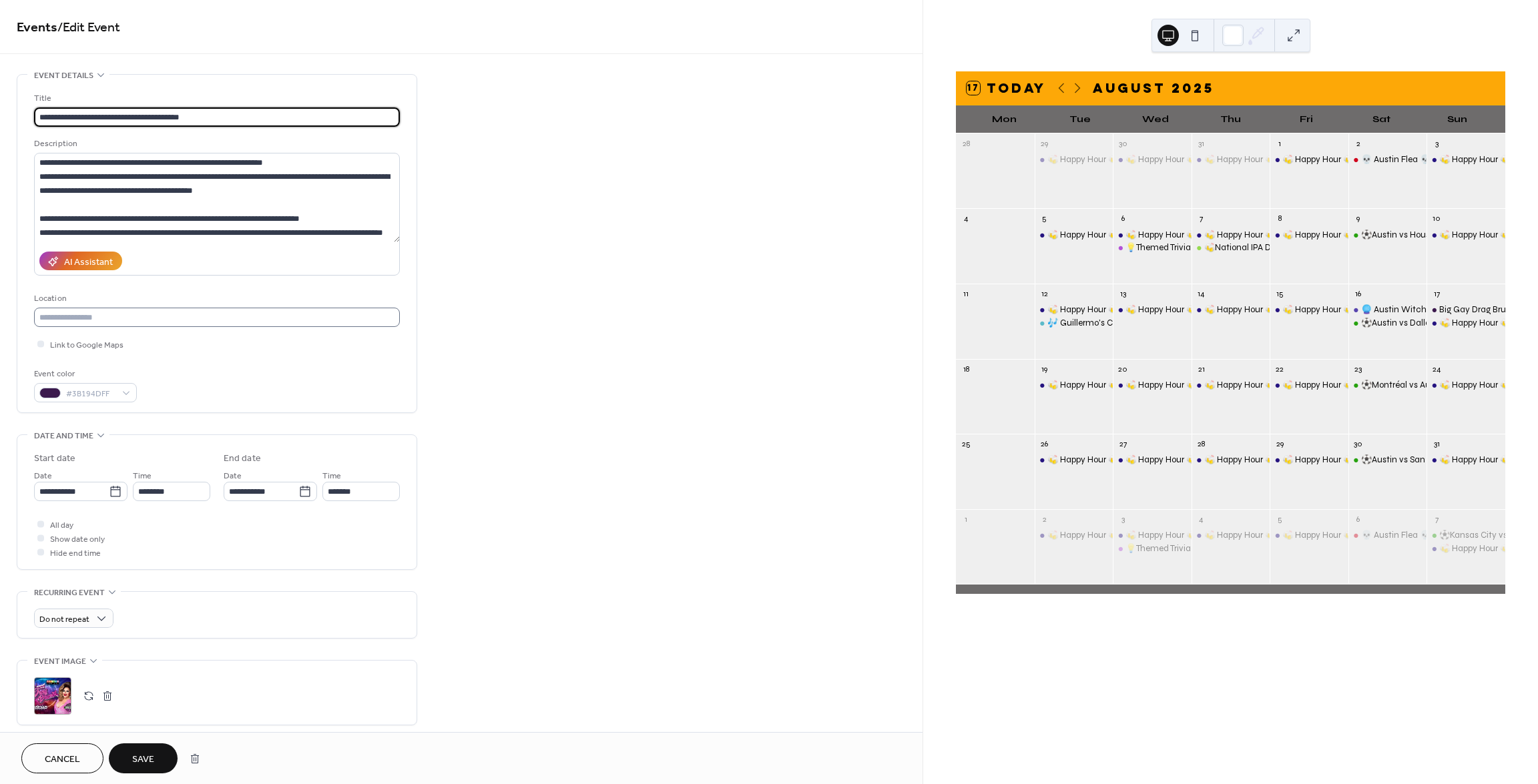 type on "**********" 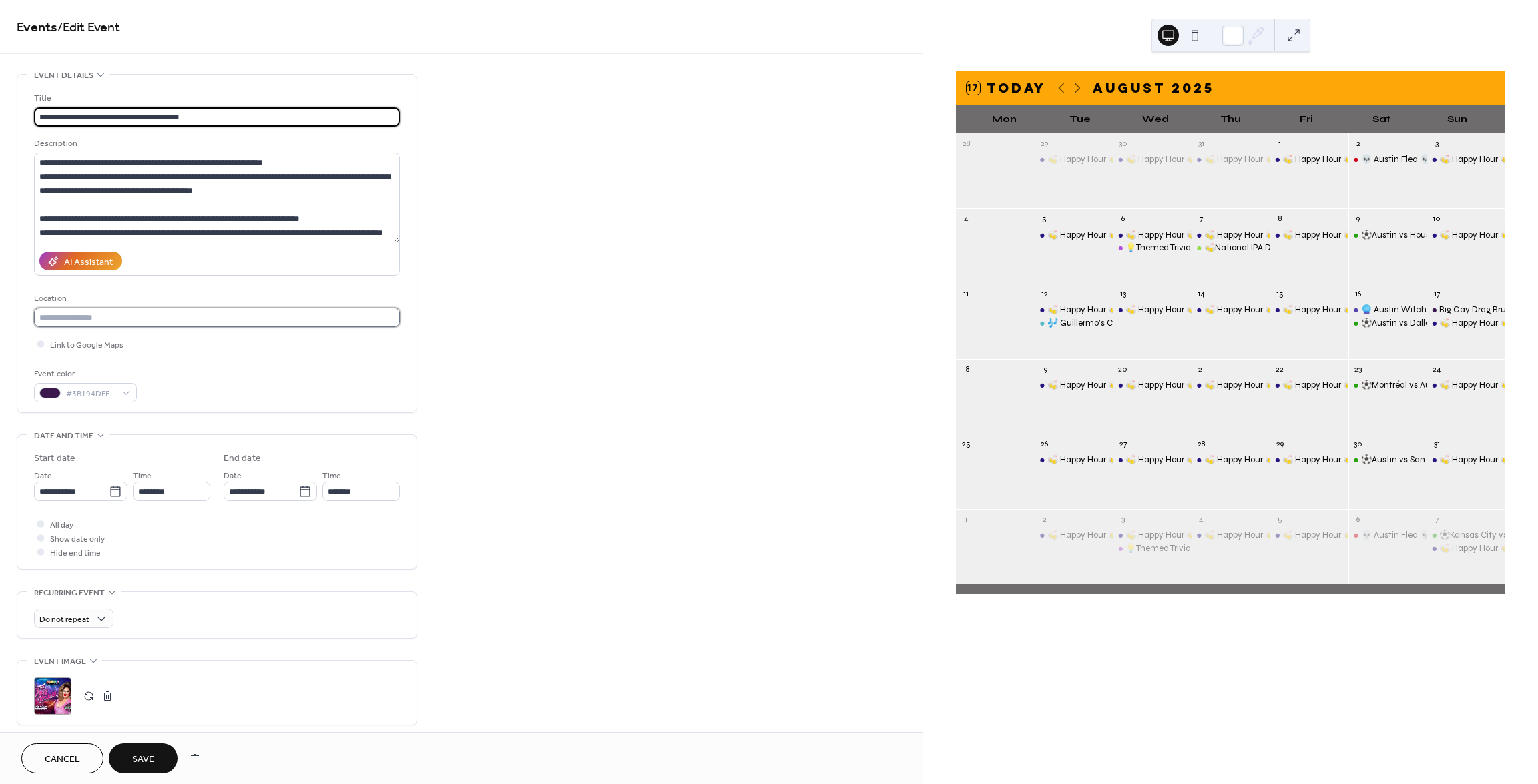 click at bounding box center [217, 317] 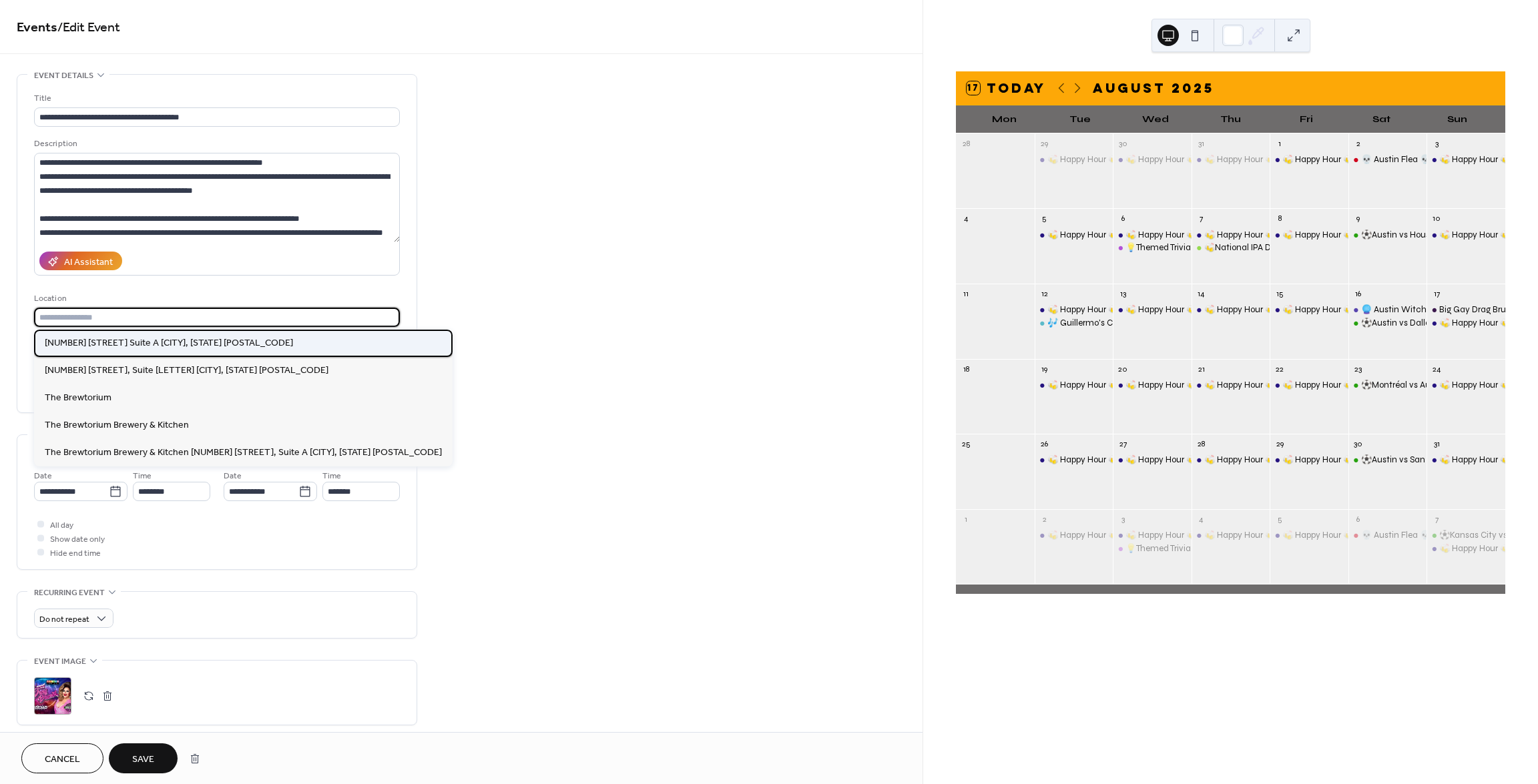 click on "[NUMBER] [STREET] Suite A [CITY], [STATE] [POSTAL_CODE]" at bounding box center [169, 343] 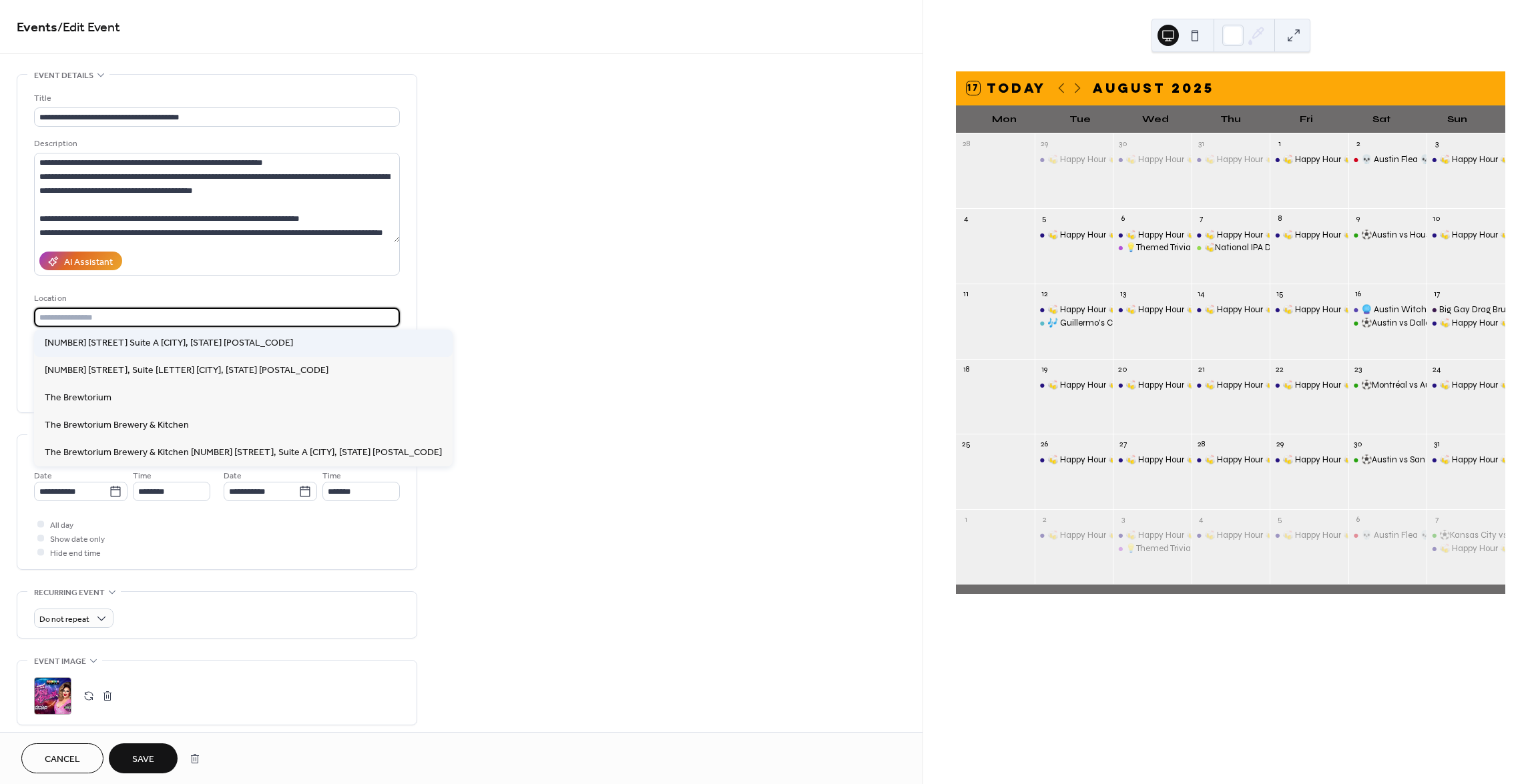 type on "**********" 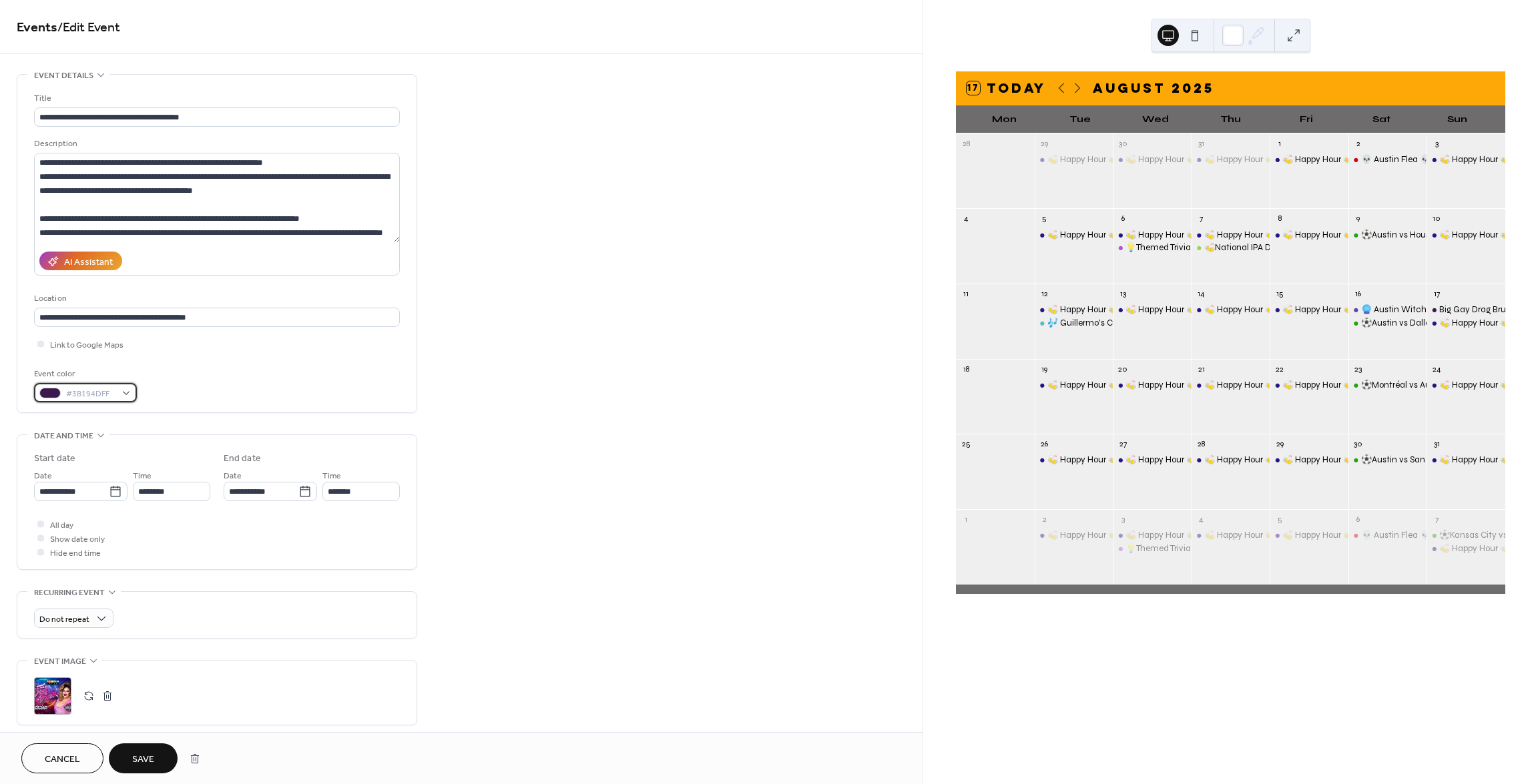 click on "#3B194DFF" at bounding box center [91, 394] 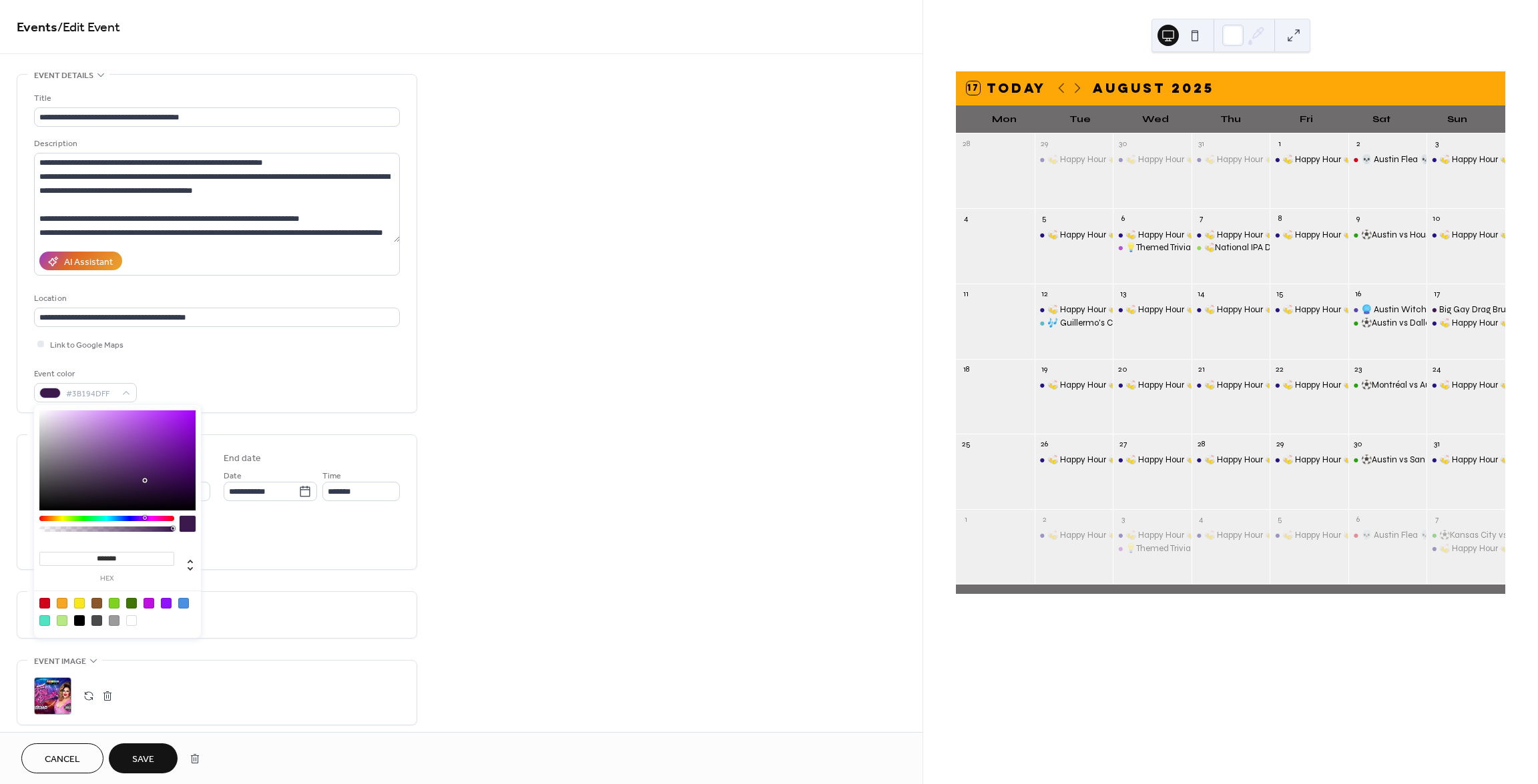 type on "*******" 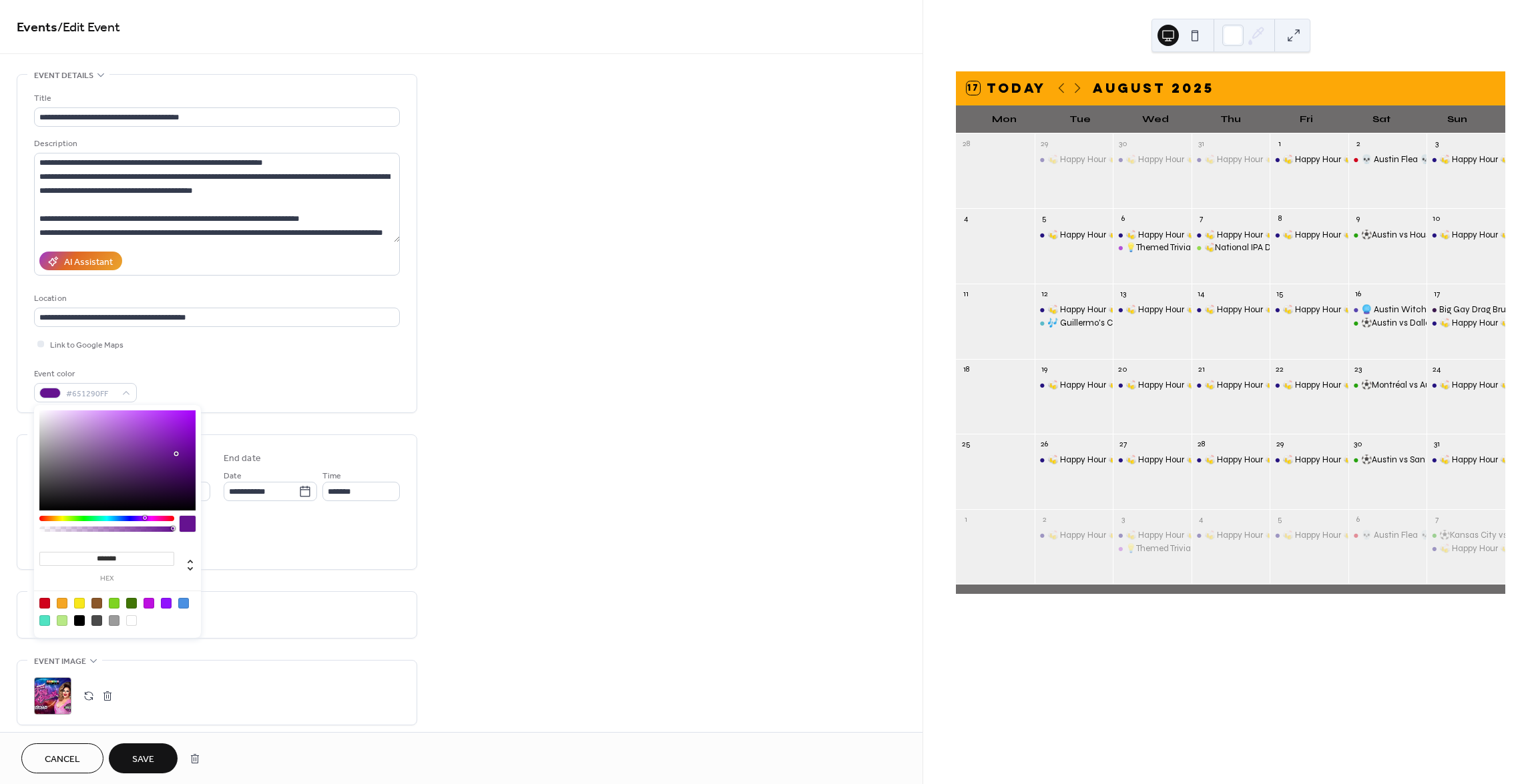 click on "Save" at bounding box center [143, 759] 